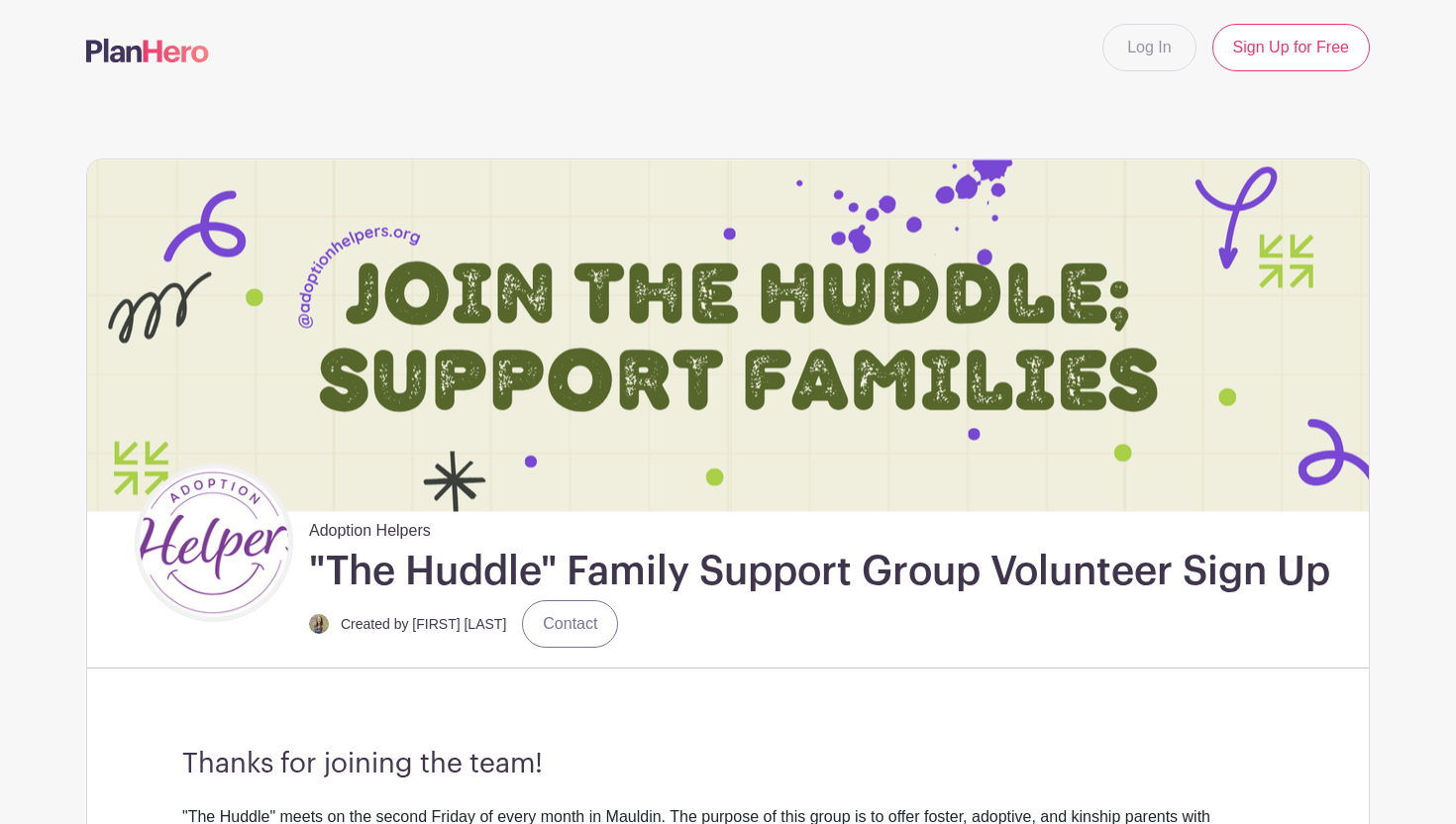 scroll, scrollTop: 0, scrollLeft: 0, axis: both 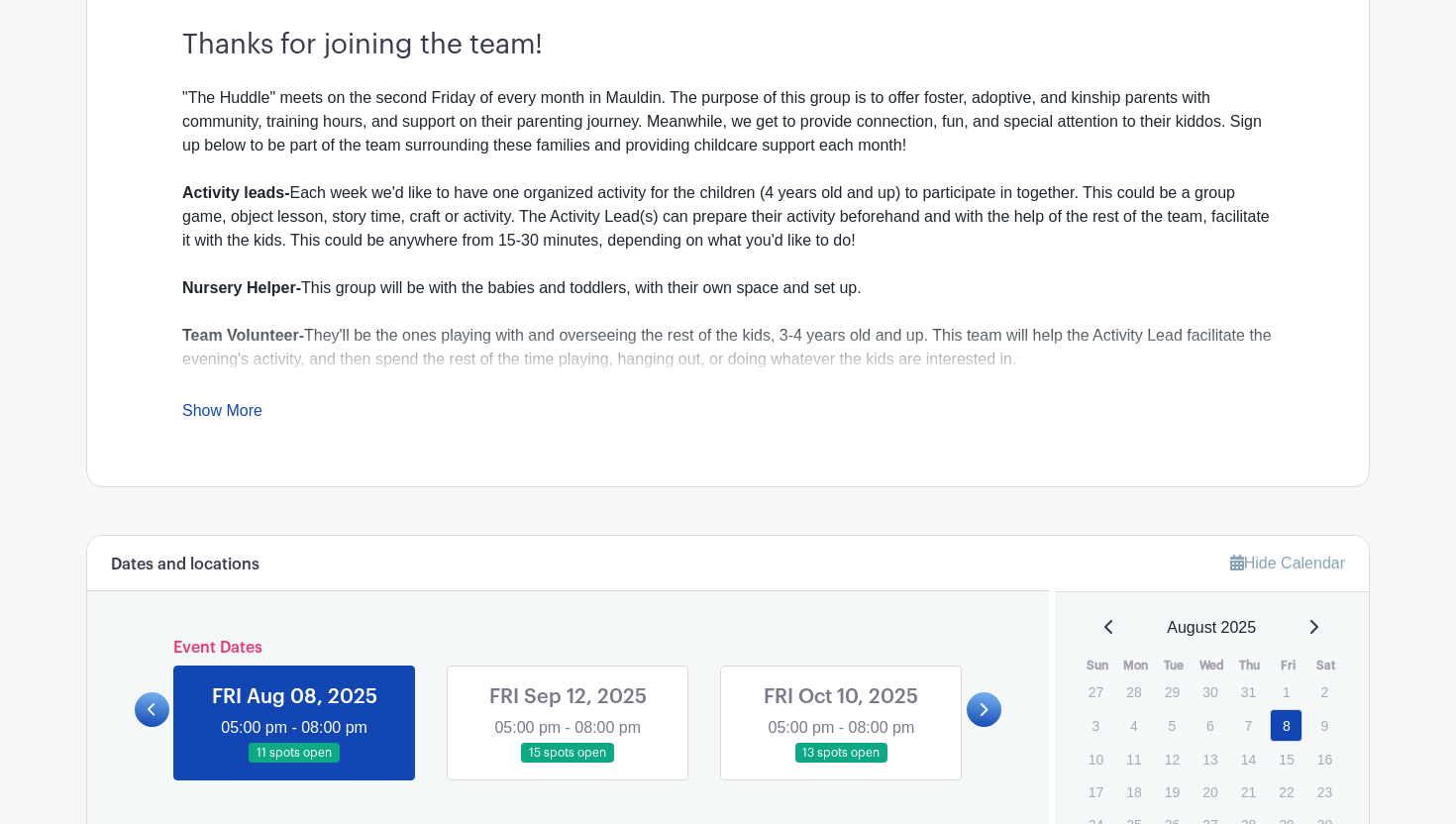 click on ""The Huddle" meets on the second Friday of every month in Mauldin. The purpose of this group is to offer foster, adoptive, and kinship parents with community, training hours, and support on their parenting journey. Meanwhile, we get to provide connection, fun, and special attention to their kiddos. Sign up below to be part of the team surrounding these families and providing childcare support each month! Activity leads-  Each week we'd like to have one organized activity for the children (4 years old and up) to participate in together. This could be a group game, object lesson, story time, craft or activity. The Activity Lead(s) can prepare their activity beforehand and with the help of the rest of the team, facilitate it with the kids. This could be anywhere from 15-30 minutes, depending on what you'd like to do! Nursery Helper-  This group will be with the babies and toddlers, with their own space and set up.  Team Volunteer-" at bounding box center (728, 255) 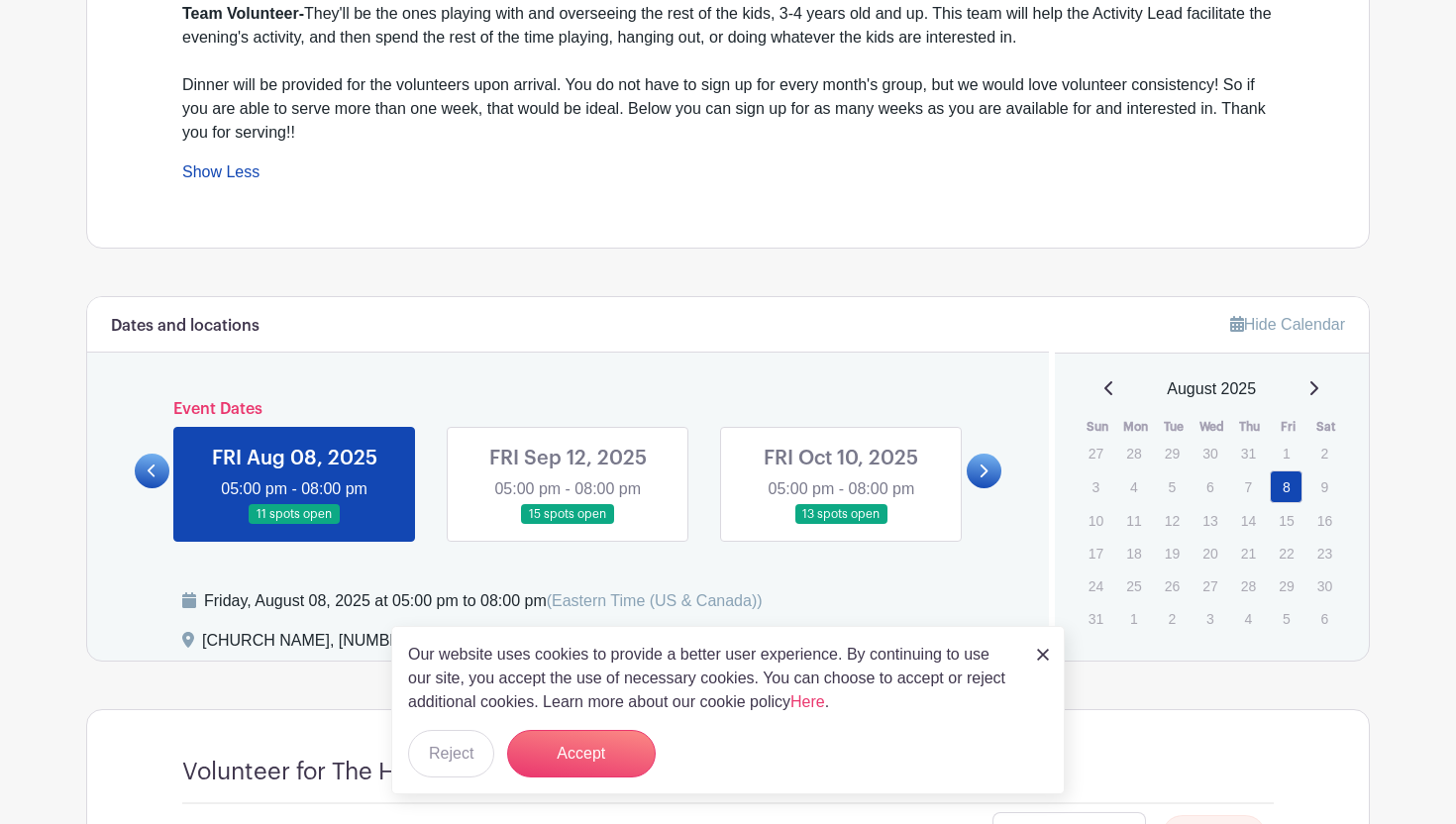 scroll, scrollTop: 1049, scrollLeft: 0, axis: vertical 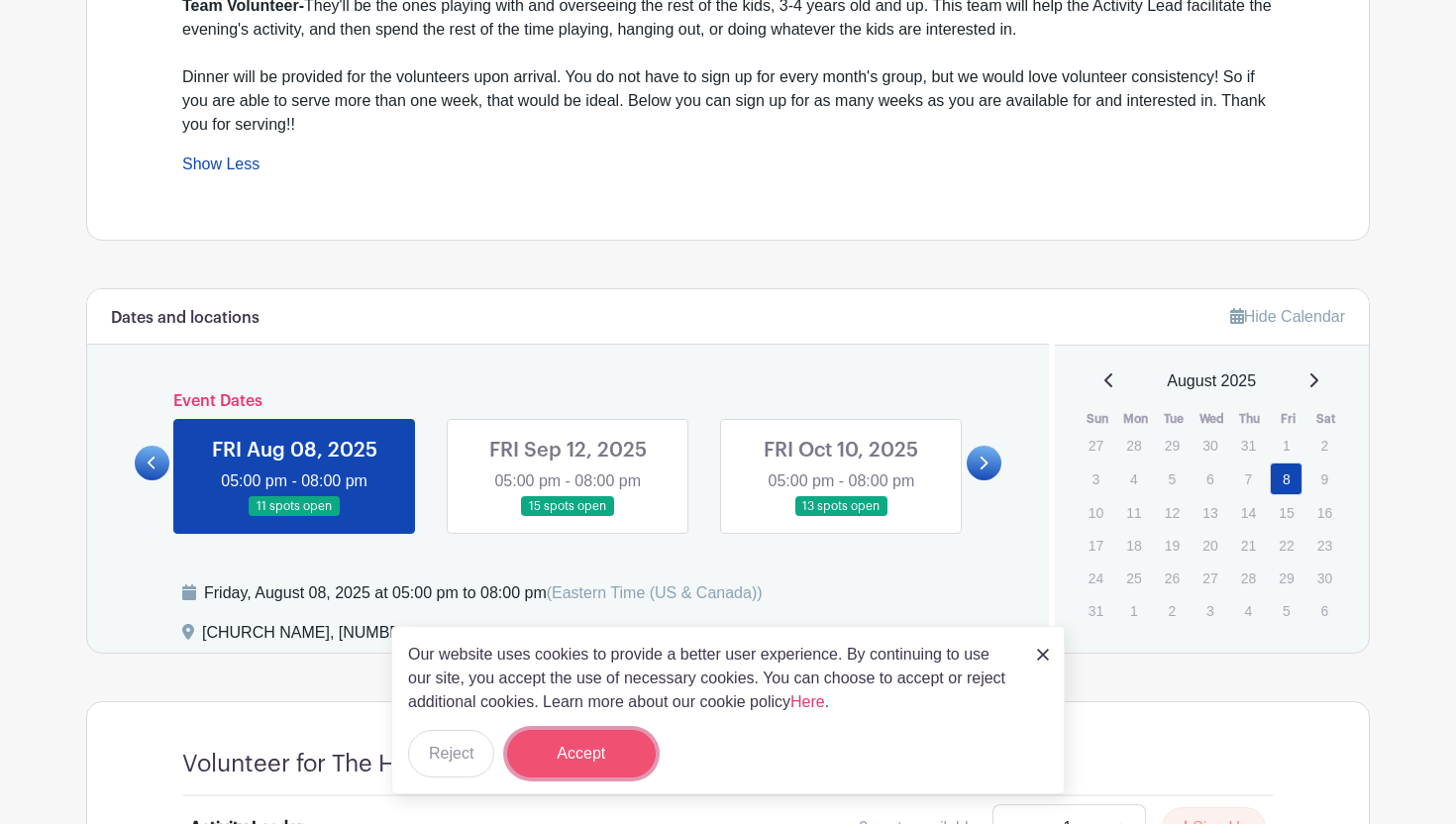 click on "Accept" at bounding box center (581, 754) 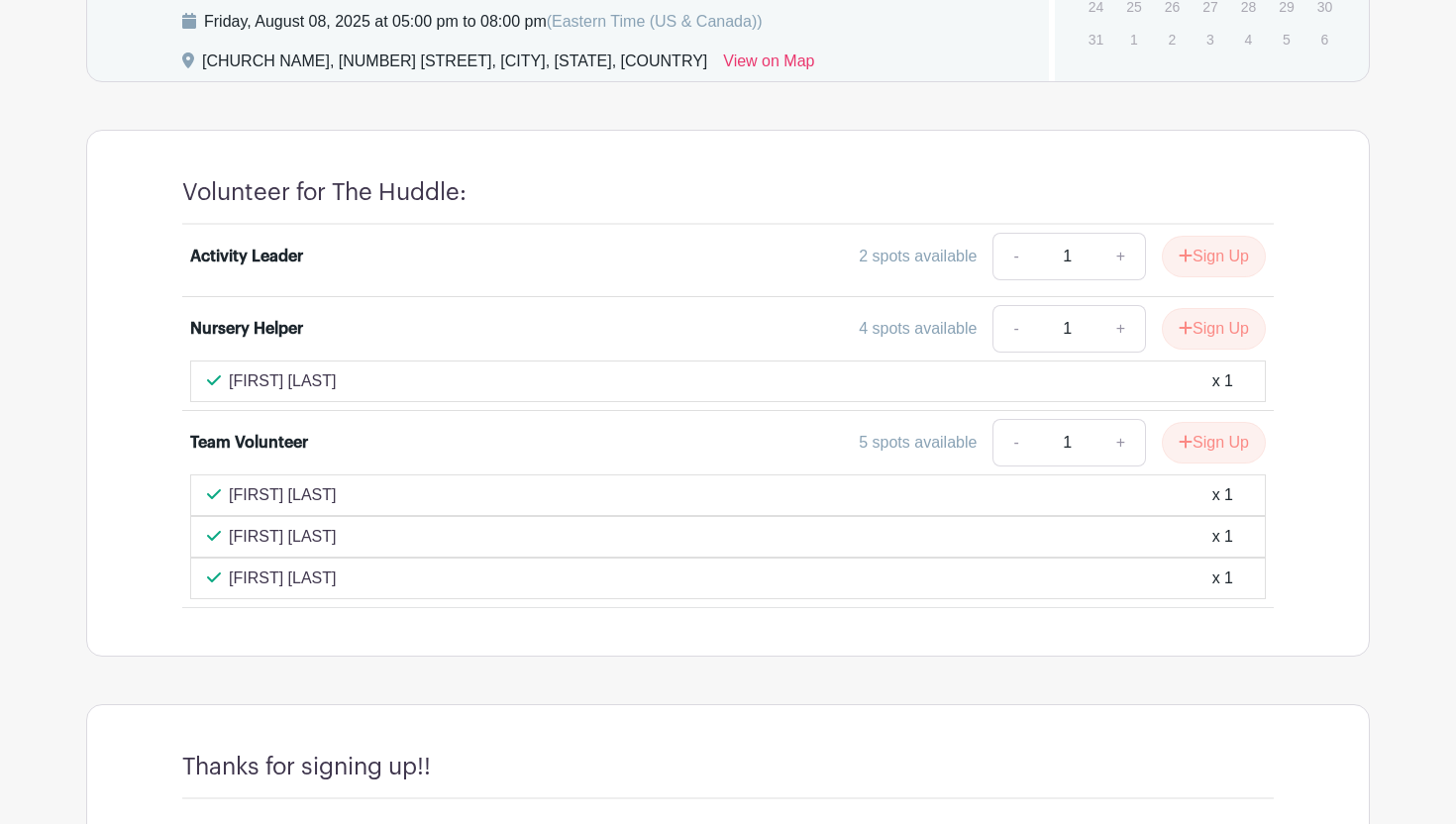 scroll, scrollTop: 1617, scrollLeft: 0, axis: vertical 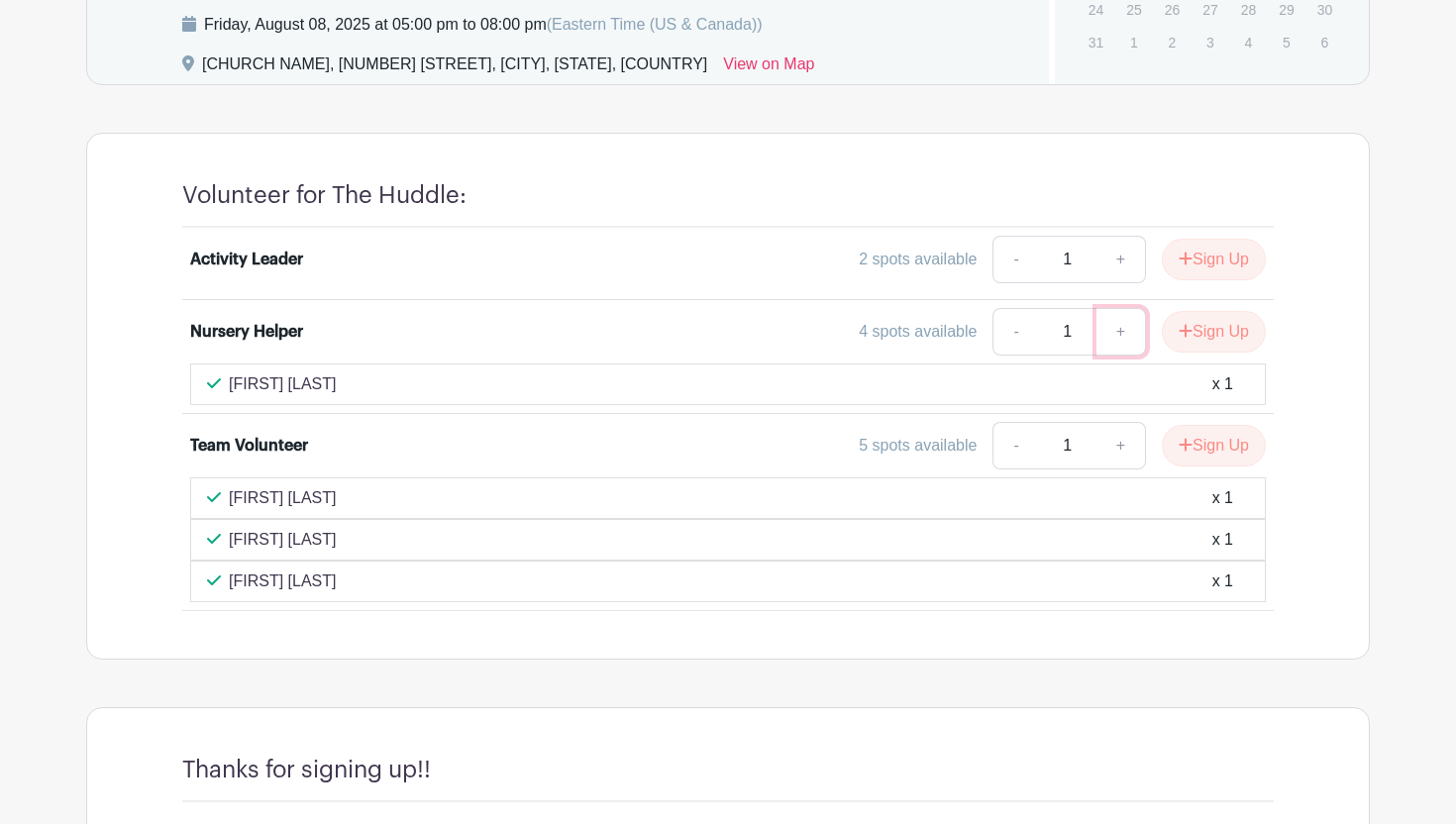 click on "+" at bounding box center [1121, 332] 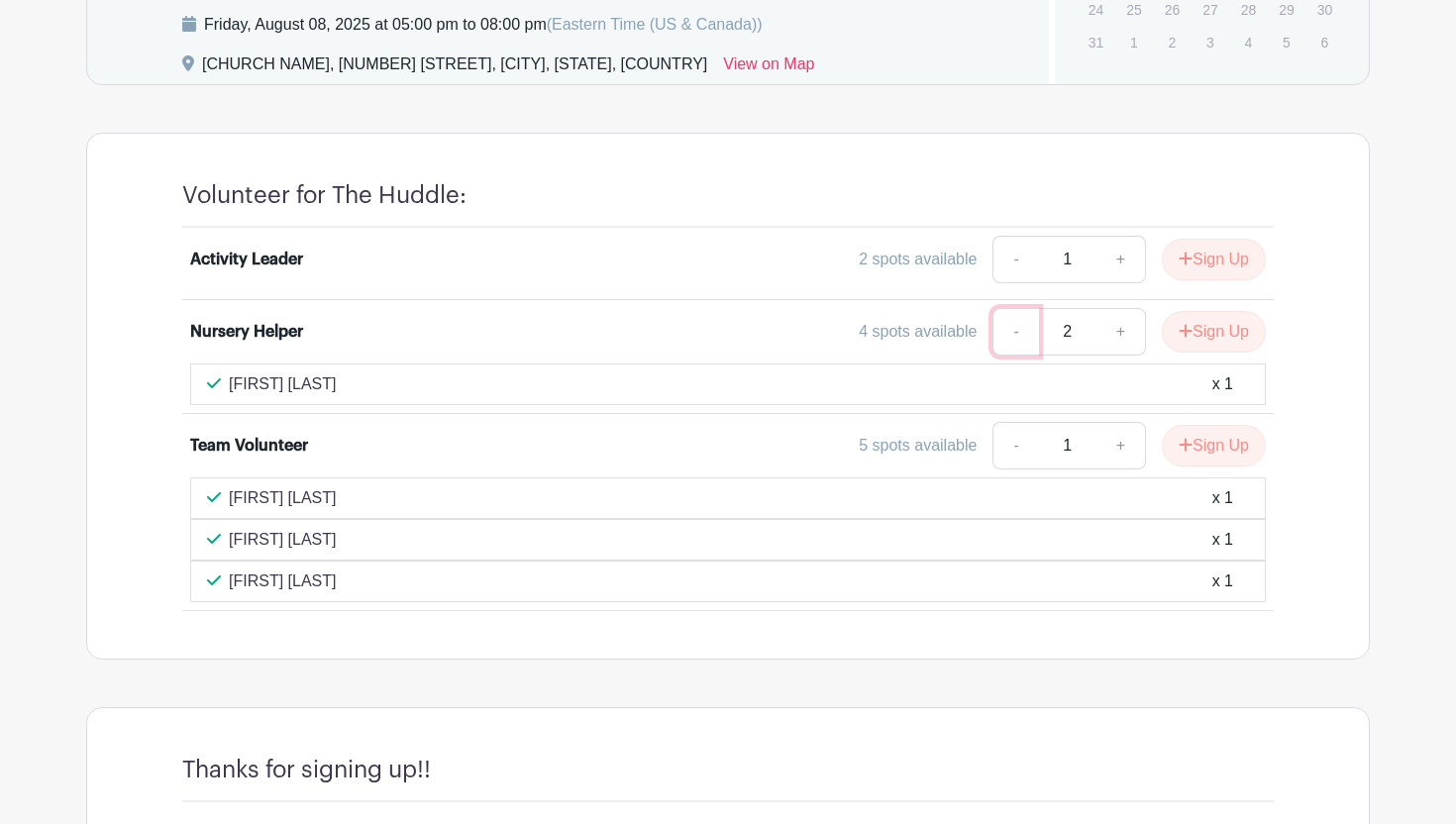 click on "-" at bounding box center (1015, 332) 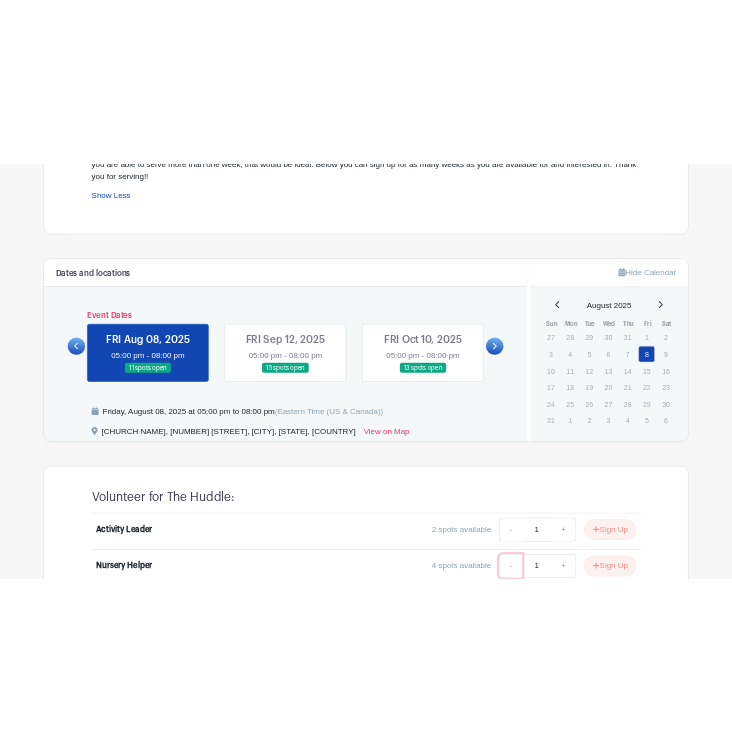 scroll, scrollTop: 1161, scrollLeft: 0, axis: vertical 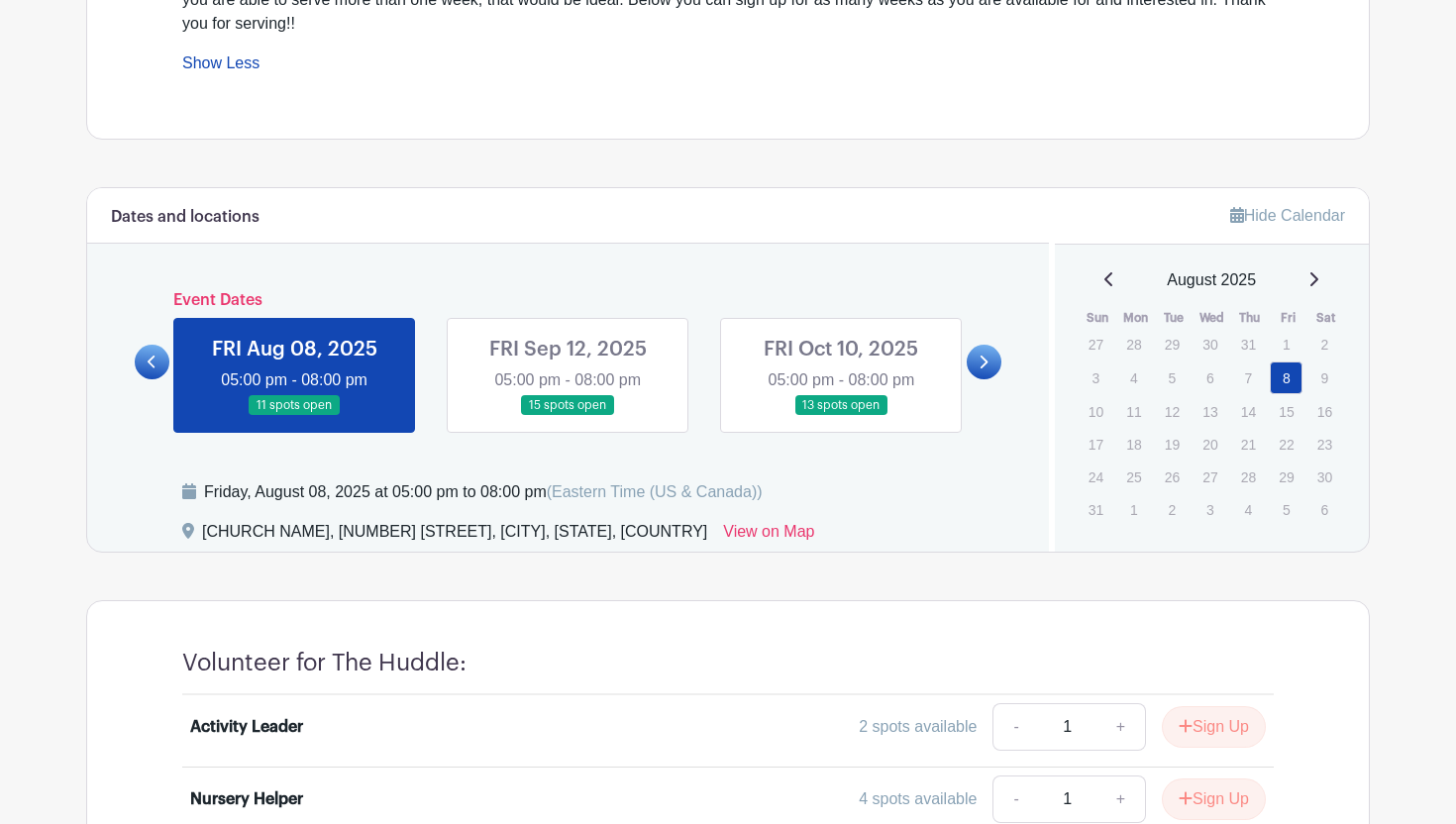 click 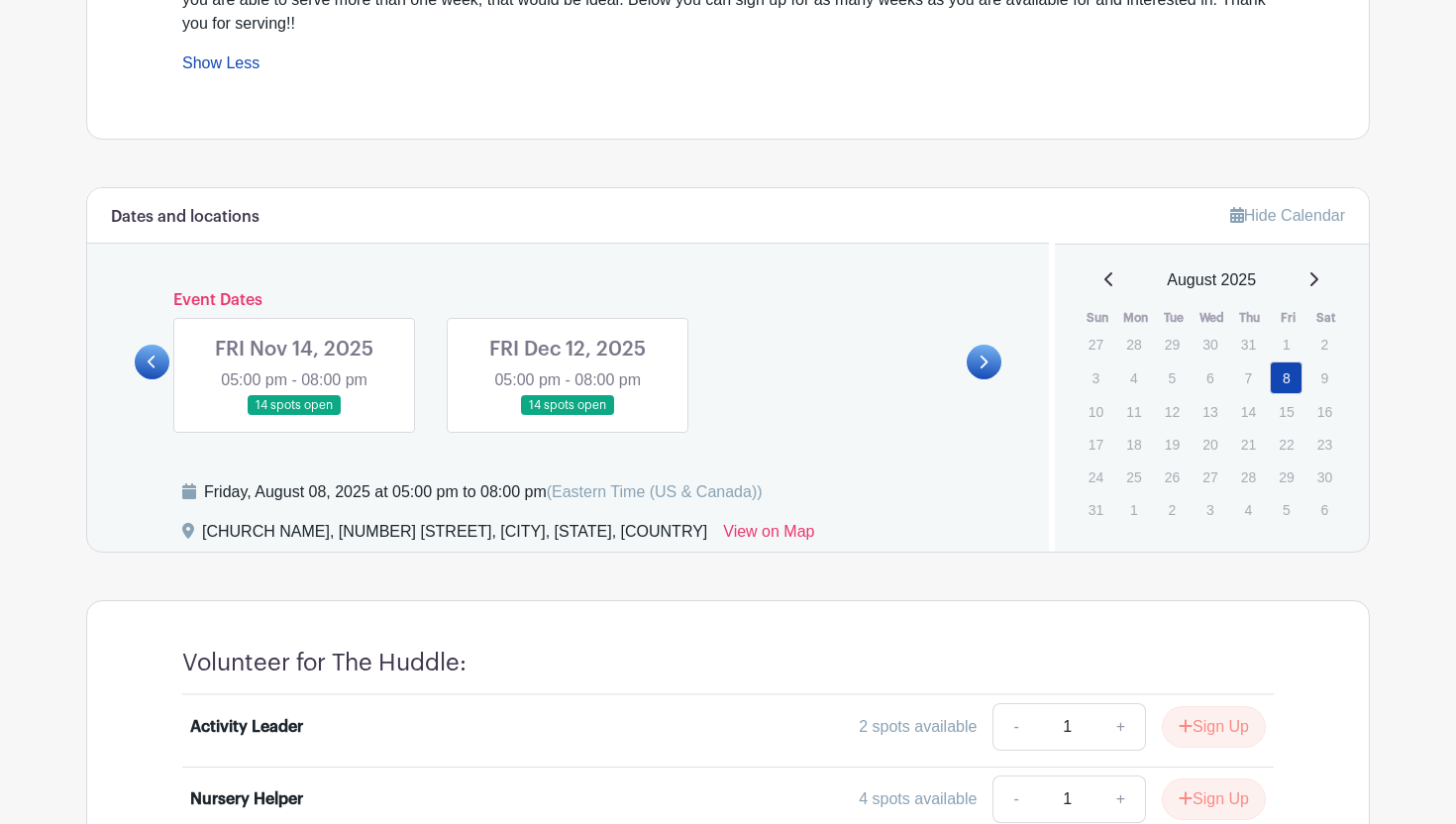 click 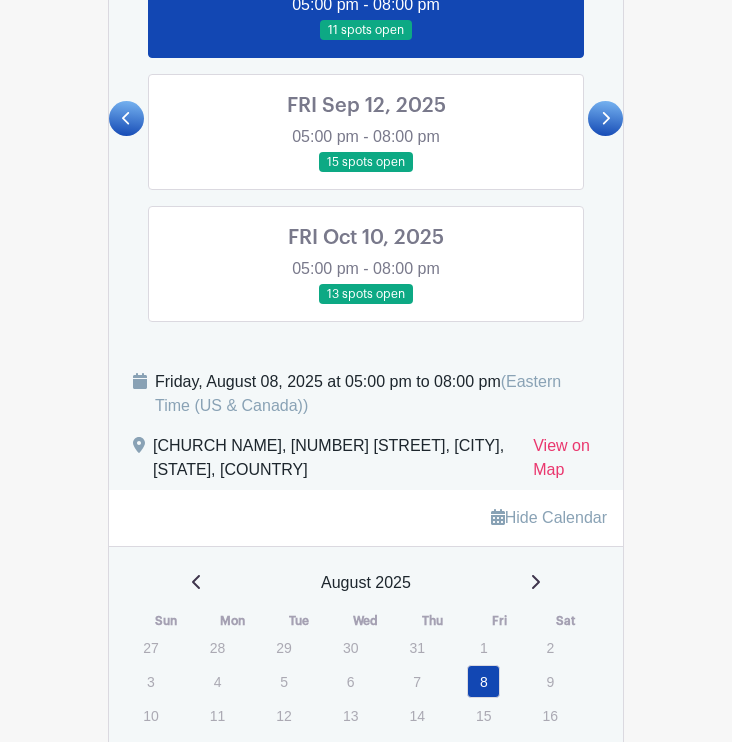 scroll, scrollTop: 1847, scrollLeft: 0, axis: vertical 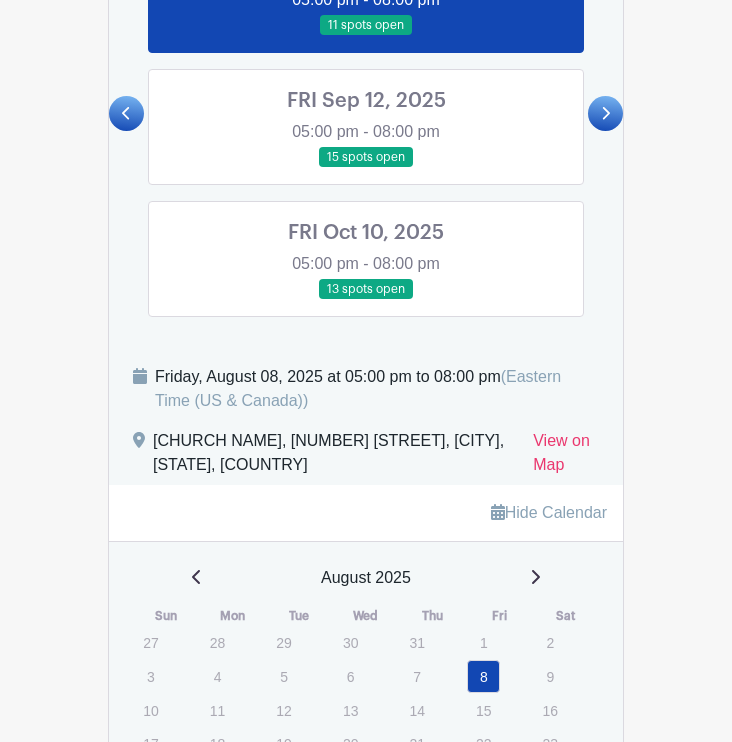 drag, startPoint x: 148, startPoint y: 440, endPoint x: 322, endPoint y: 467, distance: 176.08237 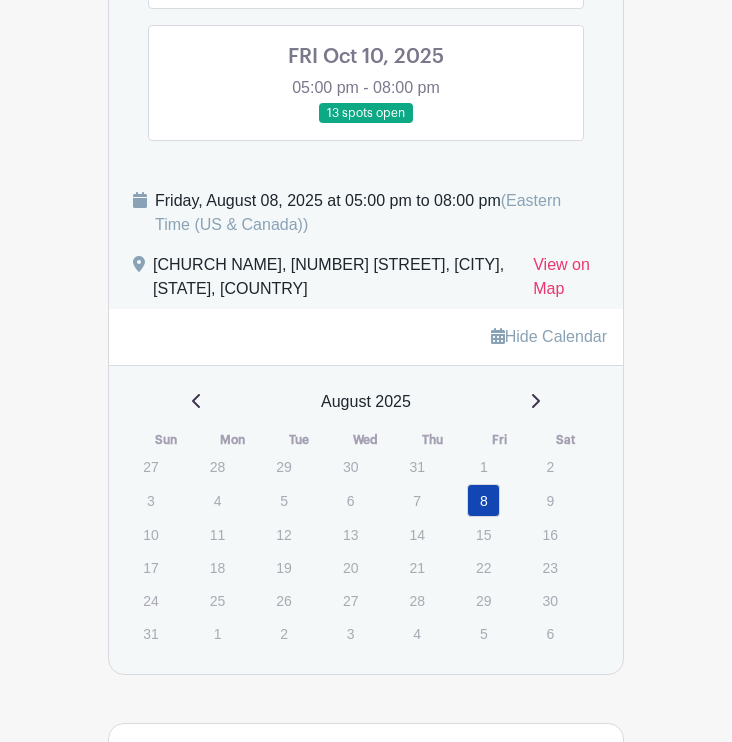 scroll, scrollTop: 2011, scrollLeft: 0, axis: vertical 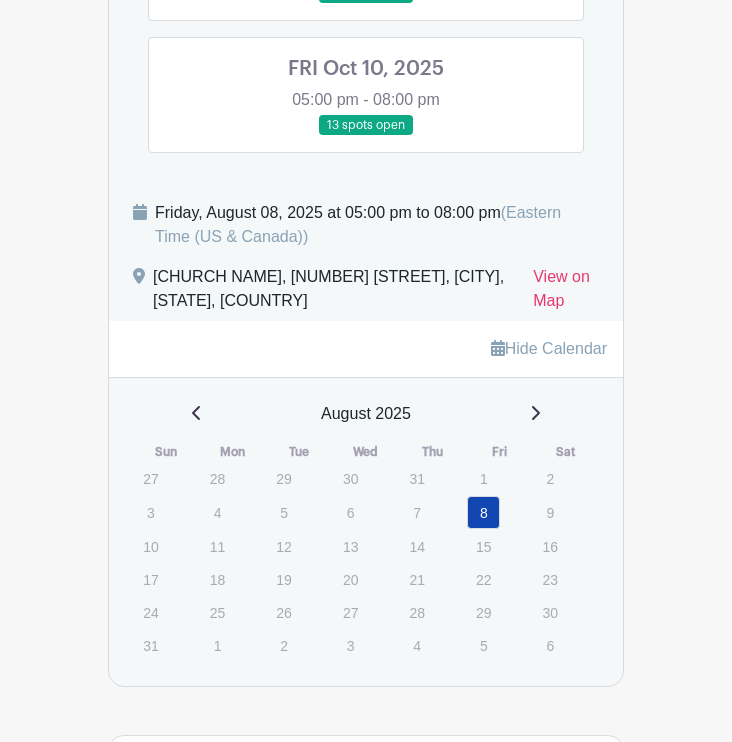 click on "Hide Calendar
August 2025
Sun
Mon
Tue
Wed
Thu
Fri
Sat
27
28
29
30
31
1
2
3
4
5
6
7
8
9
10
11
12
13
14
15
16
17
18" at bounding box center (366, 503) 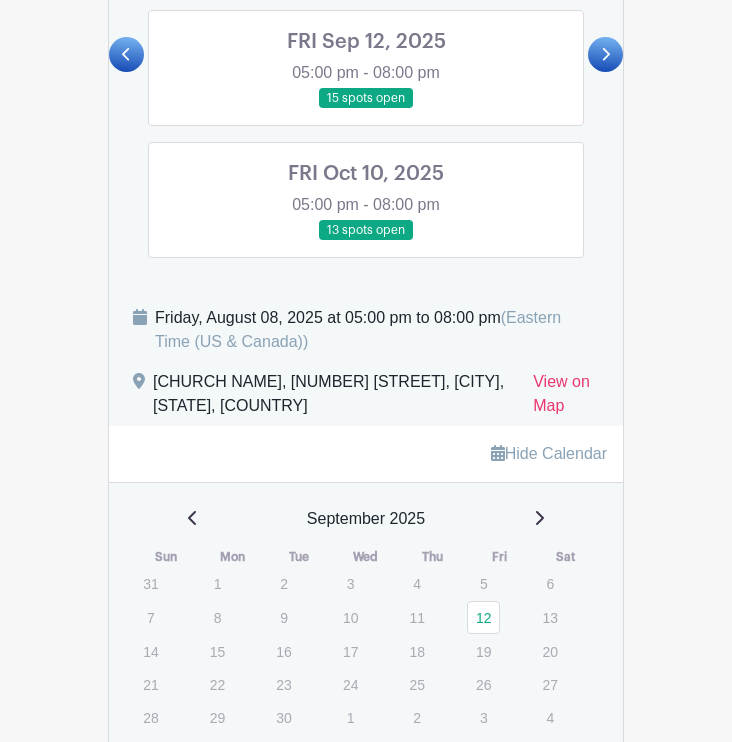 scroll, scrollTop: 1829, scrollLeft: 0, axis: vertical 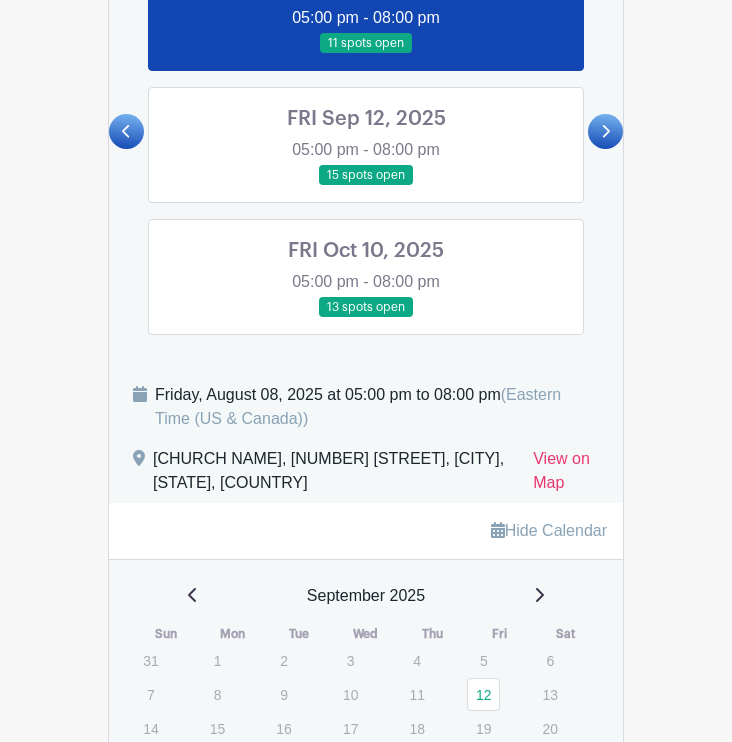 click at bounding box center [366, 186] 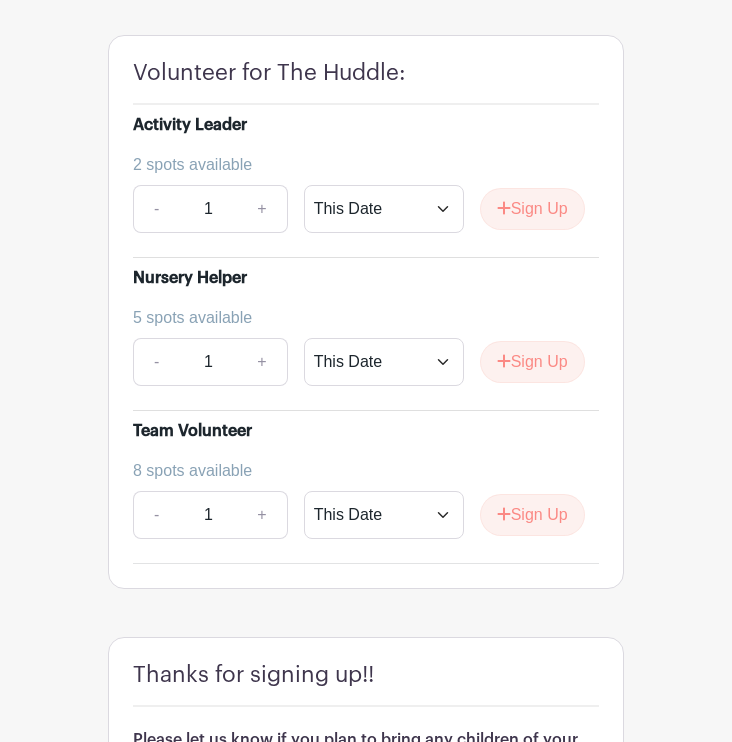 scroll, scrollTop: 2681, scrollLeft: 0, axis: vertical 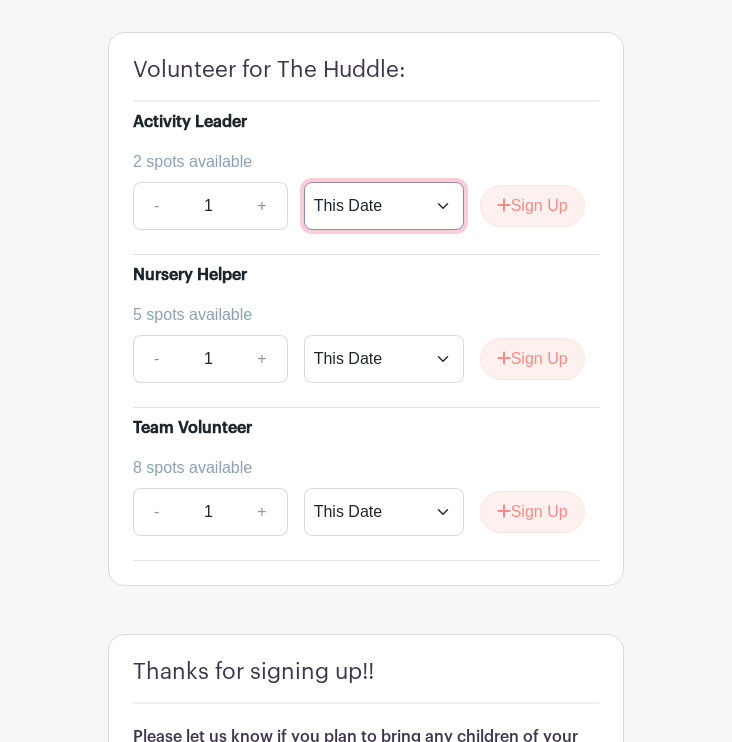 click on "This Date
Select Dates" at bounding box center [384, 206] 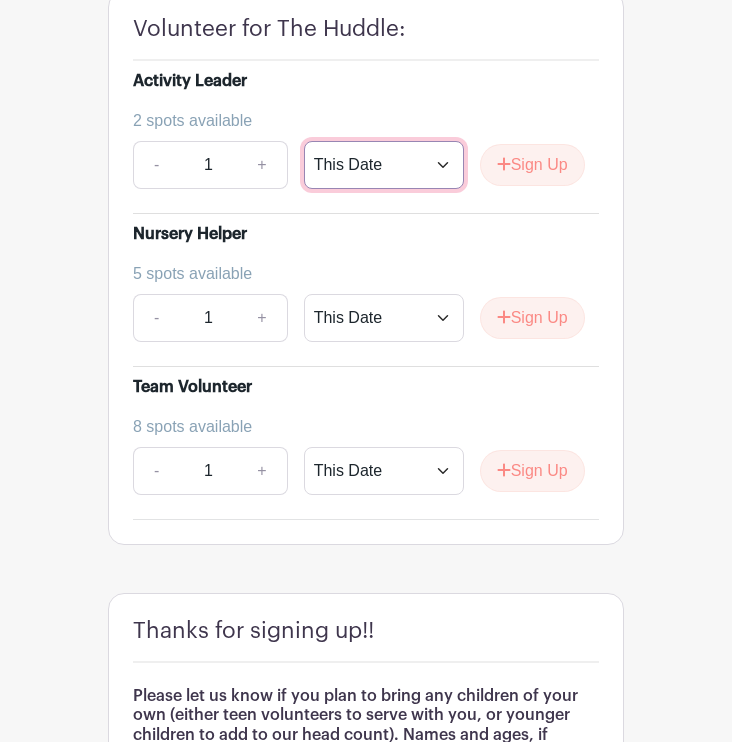 scroll, scrollTop: 2729, scrollLeft: 0, axis: vertical 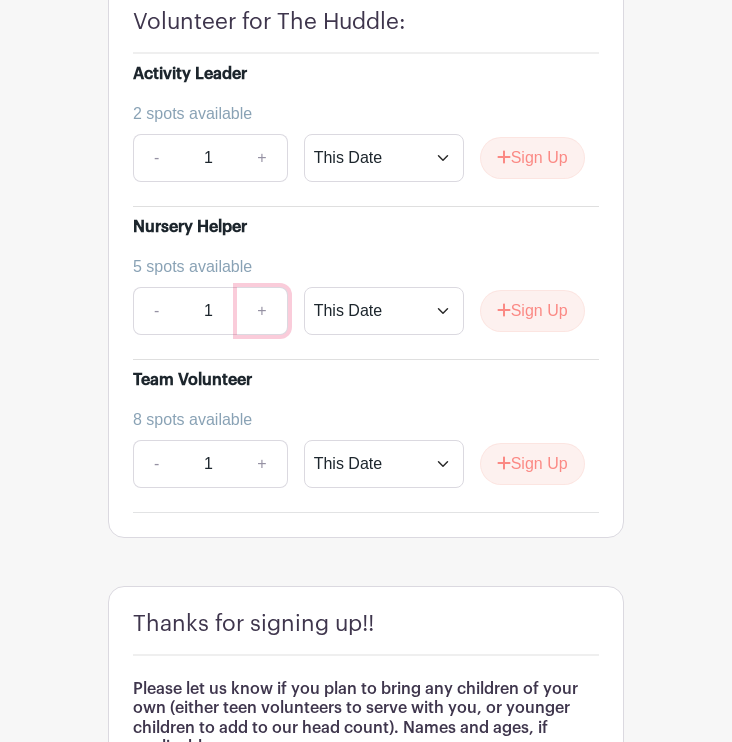 click on "+" at bounding box center (262, 311) 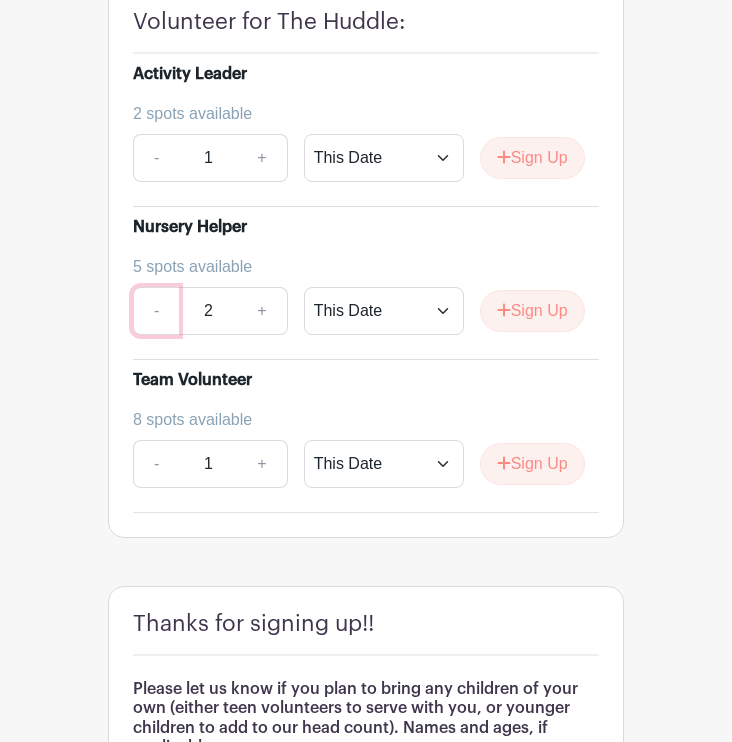 click on "-" at bounding box center [156, 311] 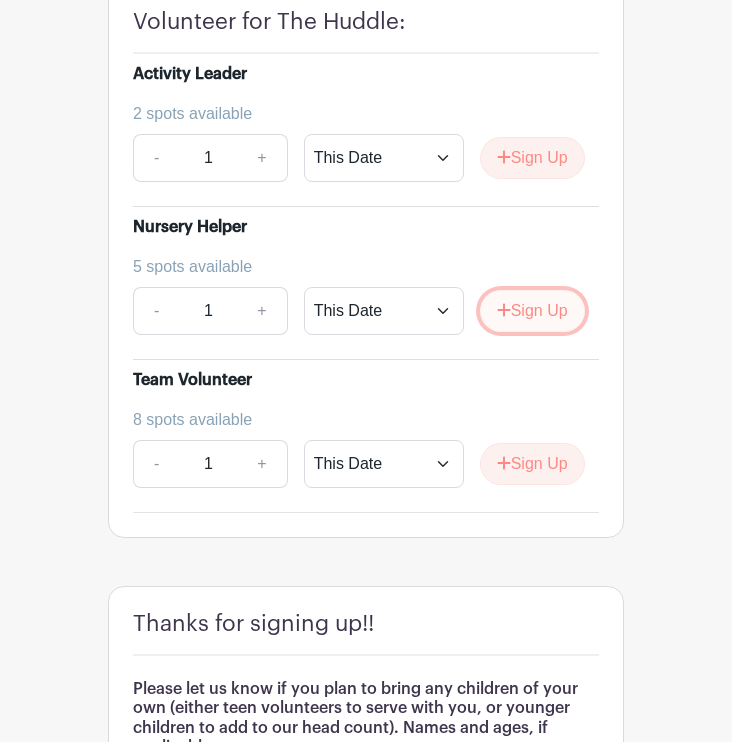 click on "Sign Up" at bounding box center (532, 311) 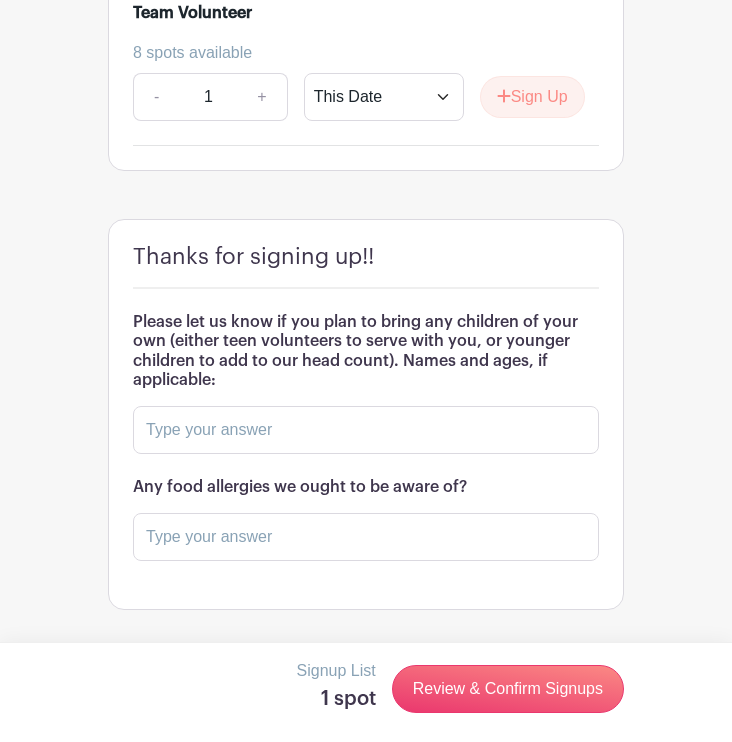 scroll, scrollTop: 3136, scrollLeft: 0, axis: vertical 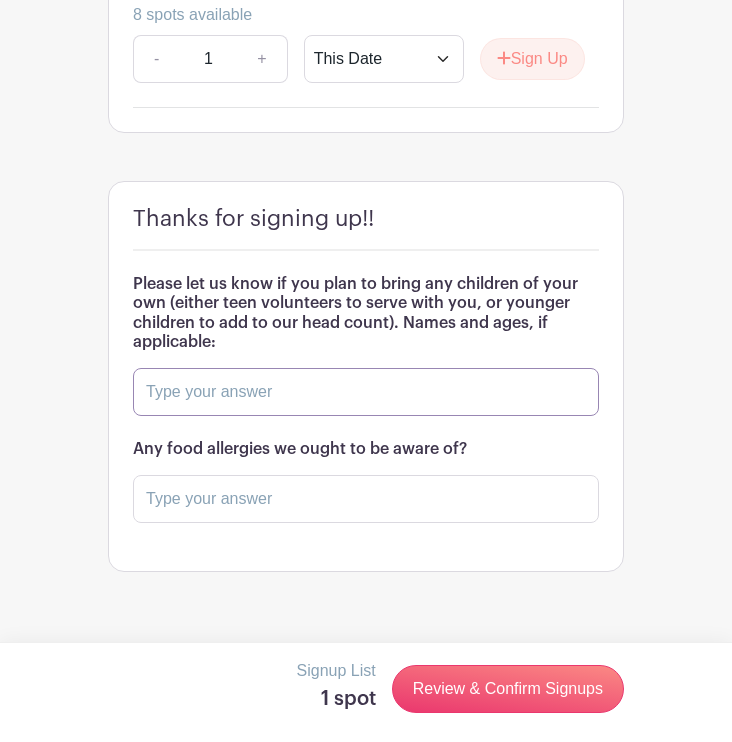 click at bounding box center (366, 392) 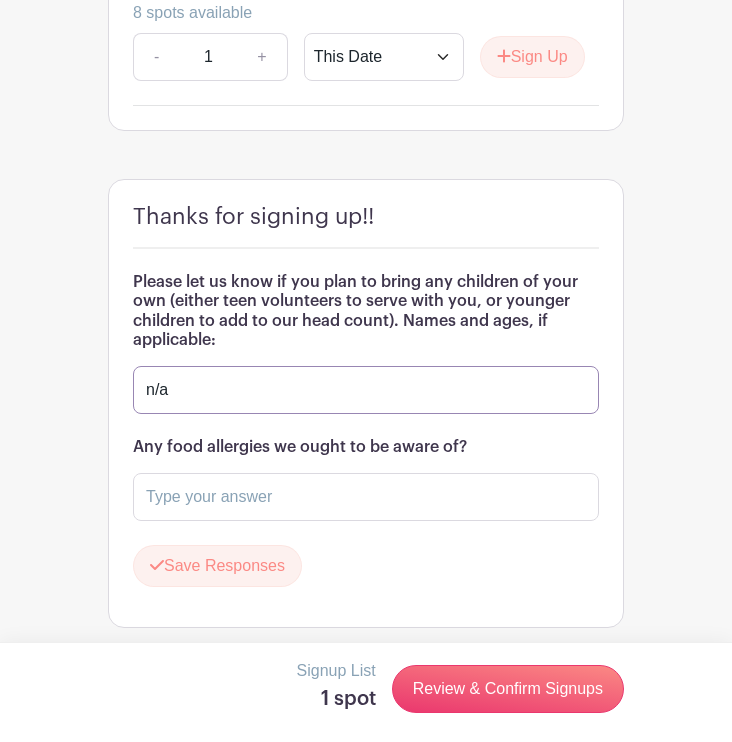 type on "n/a" 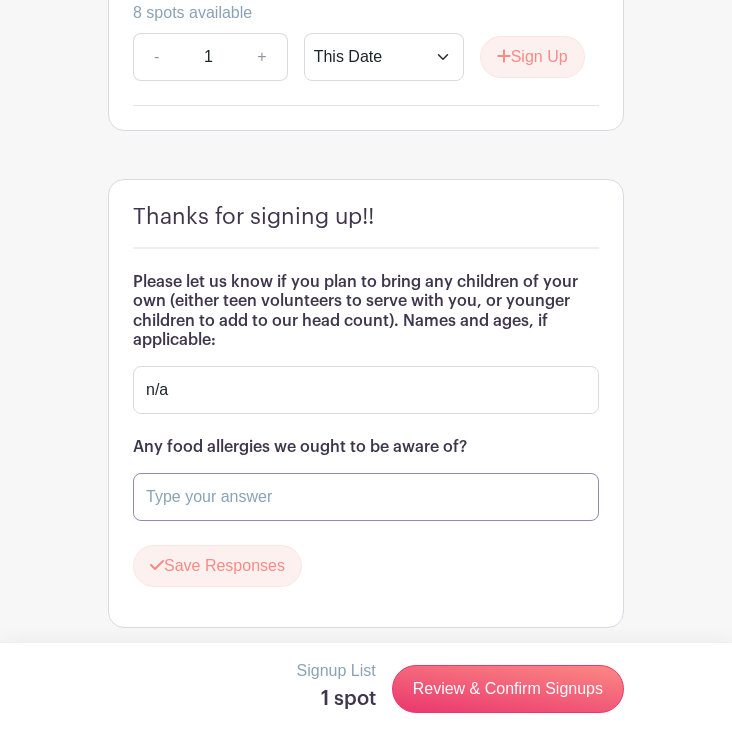 click at bounding box center [366, 497] 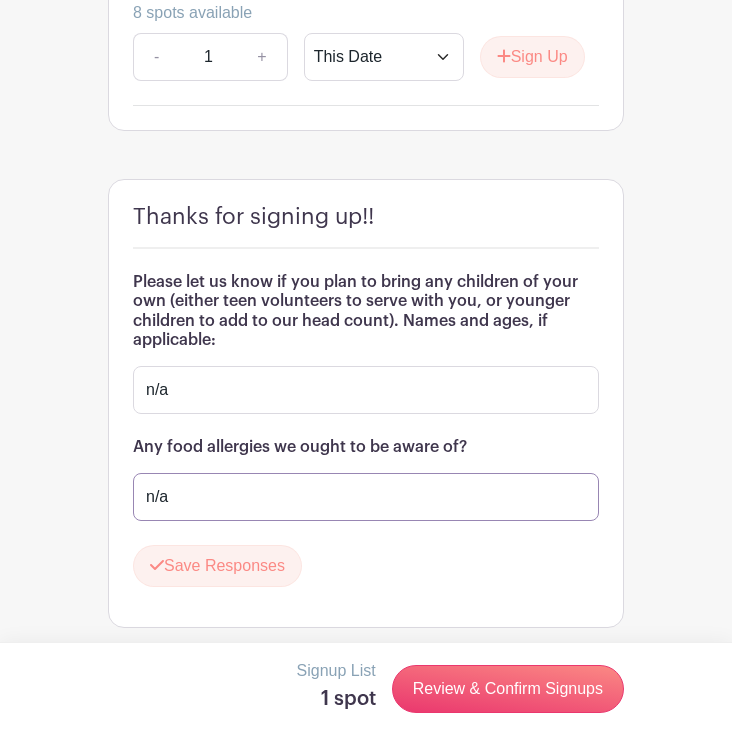 type on "n/a" 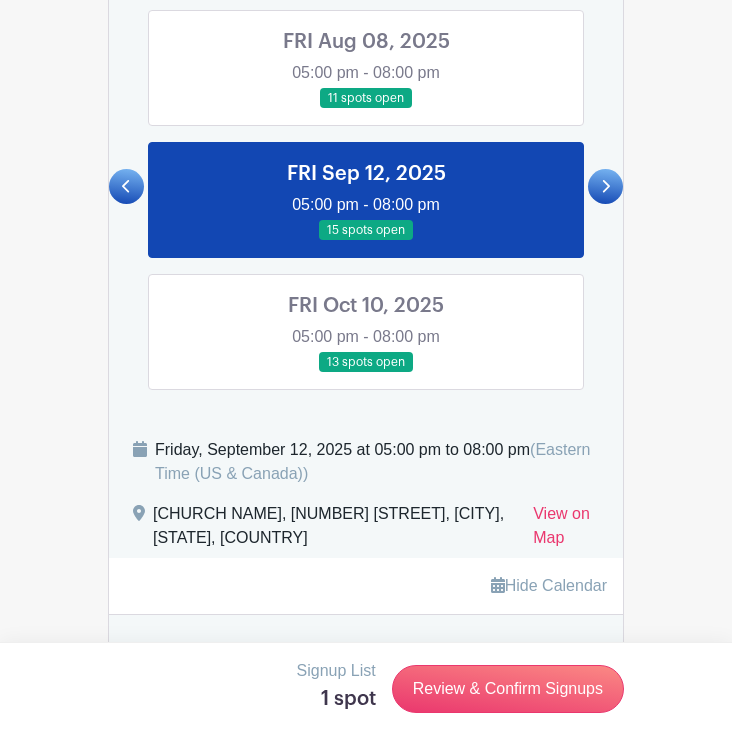 scroll, scrollTop: 1772, scrollLeft: 0, axis: vertical 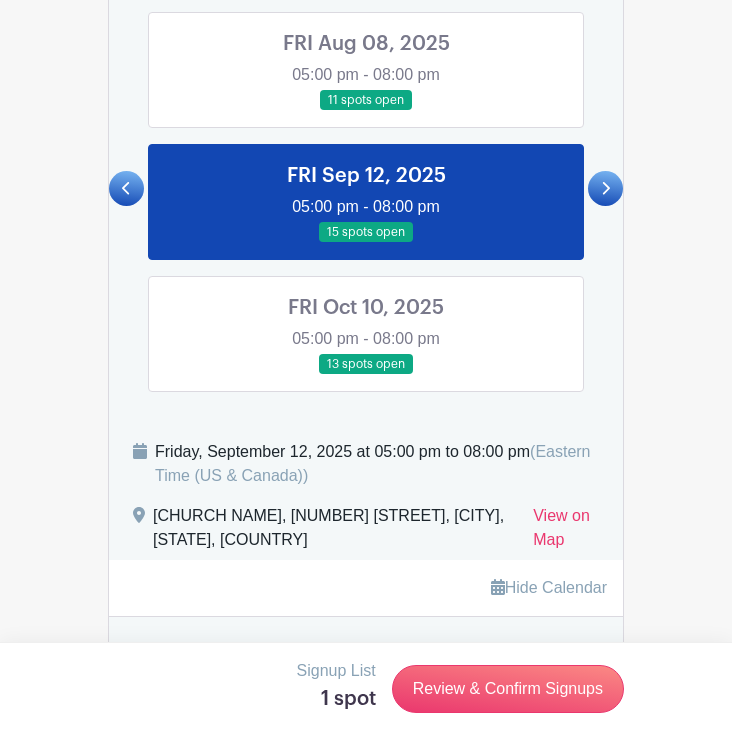 drag, startPoint x: 289, startPoint y: 534, endPoint x: 144, endPoint y: 506, distance: 147.67871 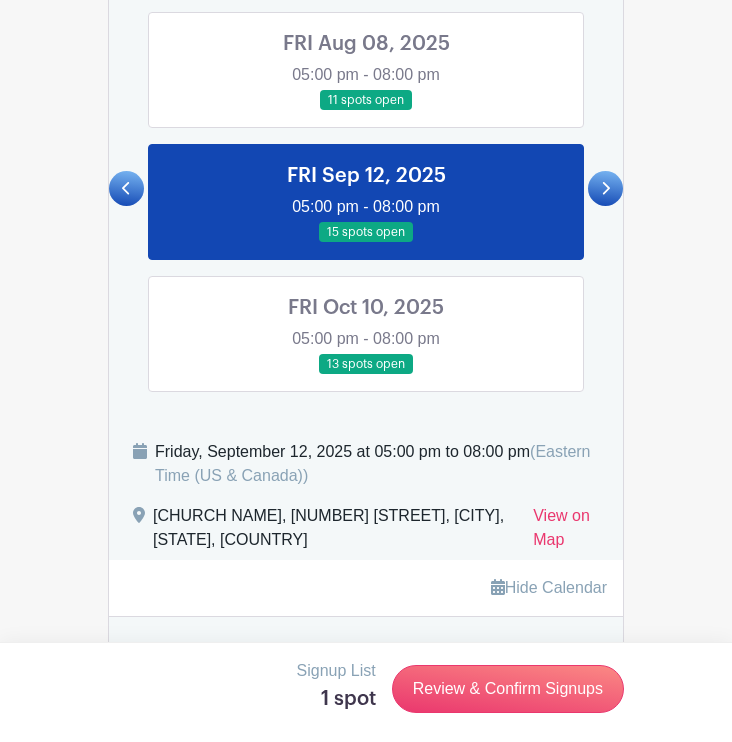 click on "Dates and locations
Event Dates
FRI Aug 08, 2025
05:00 pm - 08:00 pm
11 spots open
FRI Sep 12, 2025
05:00 pm - 08:00 pm
15 spots open
FRI Oct 10, 2025
05:00 pm - 08:00 pm
13 spots open
FRI Nov 14, 2025
05:00 pm - 08:00 pm
14 spots open
FRI Dec 12, 2025
05:00 pm - 08:00 pm
14 spots open
Friday, September 12, 2025 at 05:00 pm to 08:00 pm  (Eastern Time (US & Canada))" at bounding box center (366, 220) 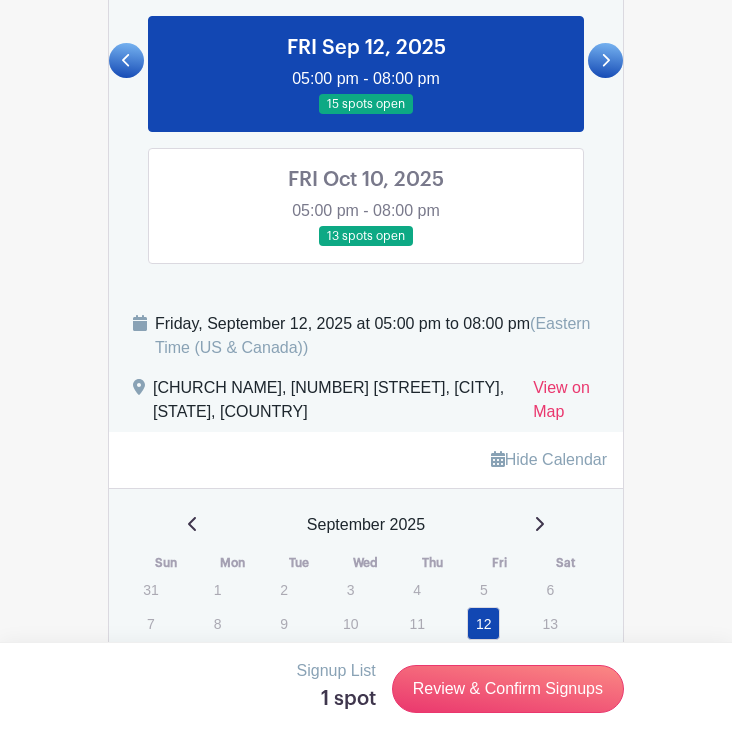 scroll, scrollTop: 1918, scrollLeft: 0, axis: vertical 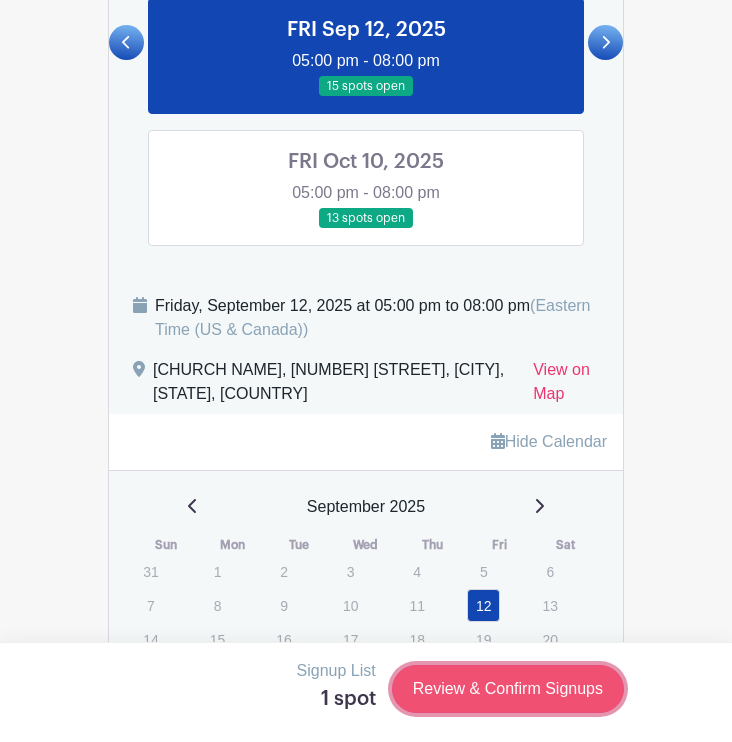 click on "Review & Confirm Signups" at bounding box center [508, 689] 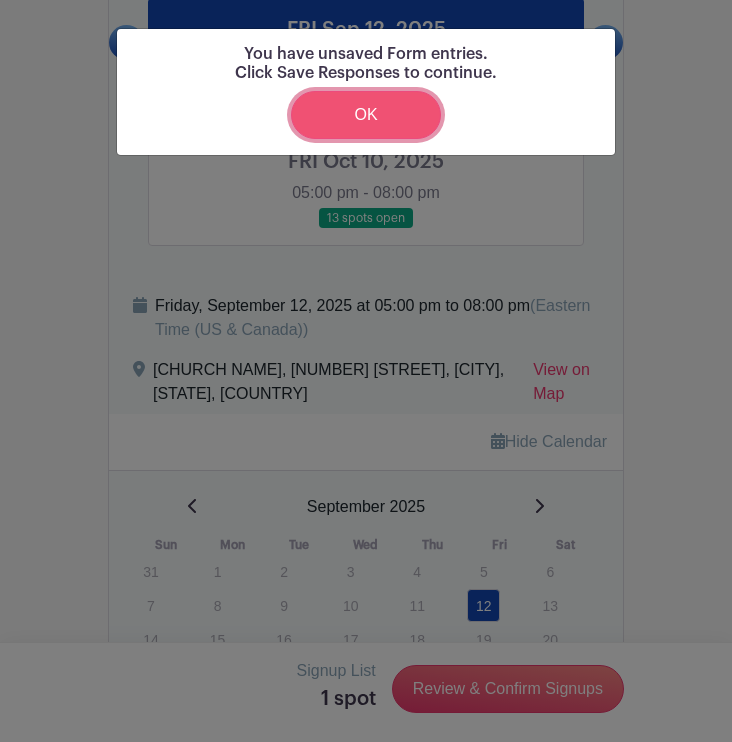 click on "OK" at bounding box center (366, 115) 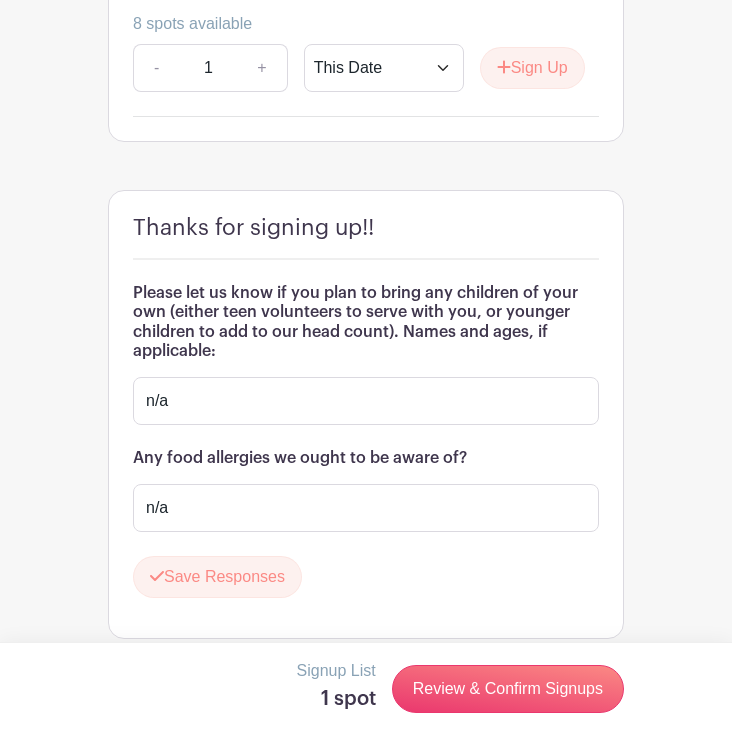 scroll, scrollTop: 3194, scrollLeft: 0, axis: vertical 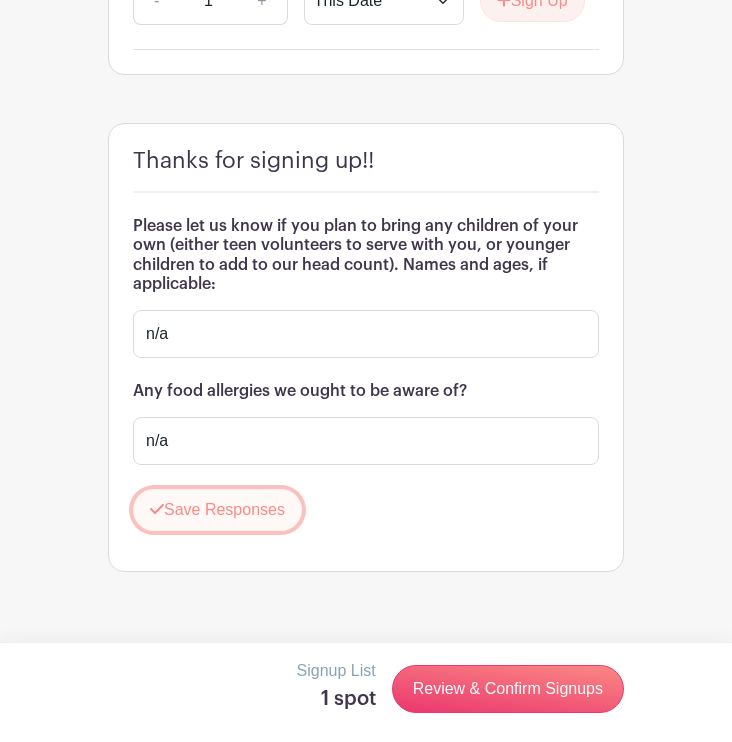 click on "Save Responses" at bounding box center [217, 510] 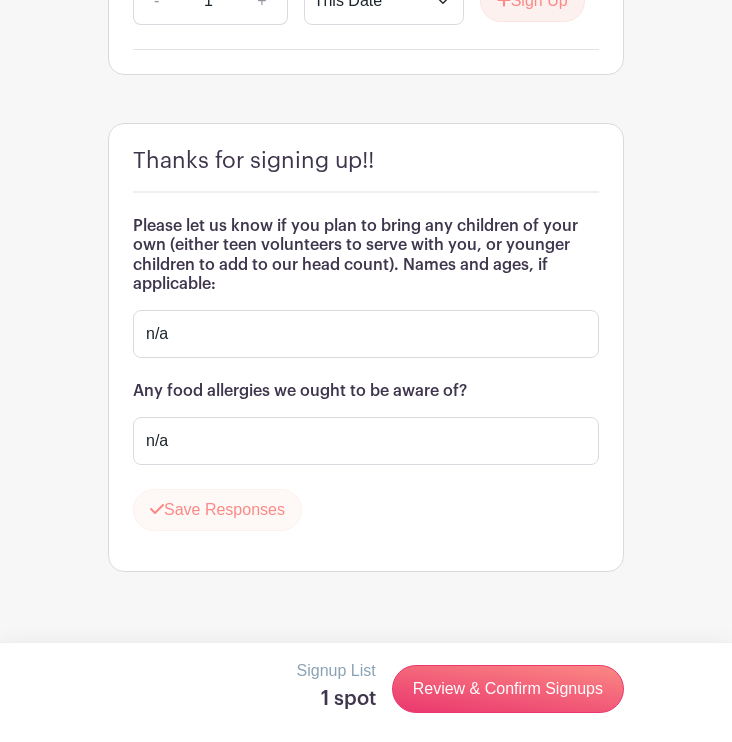 scroll, scrollTop: 3136, scrollLeft: 0, axis: vertical 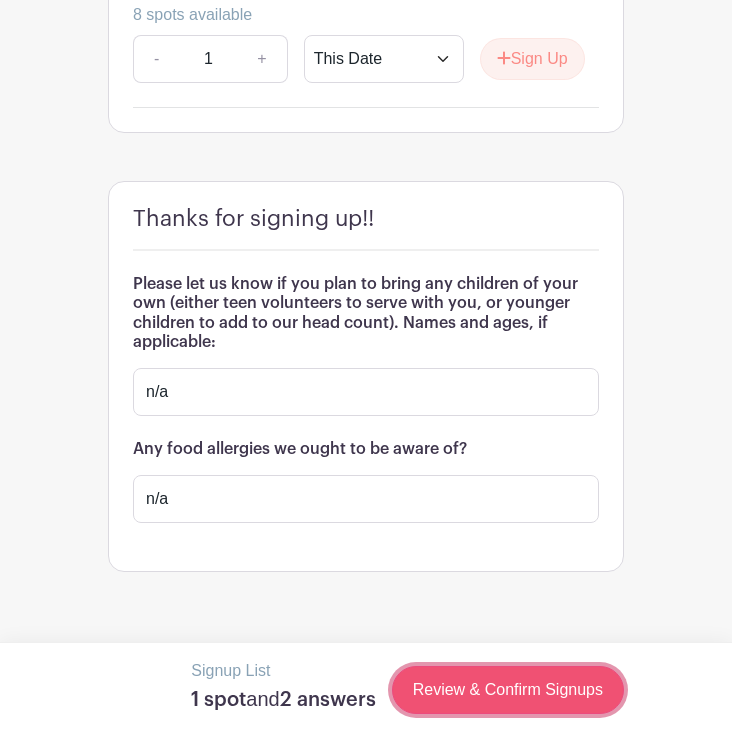 click on "Review & Confirm Signups" at bounding box center [508, 690] 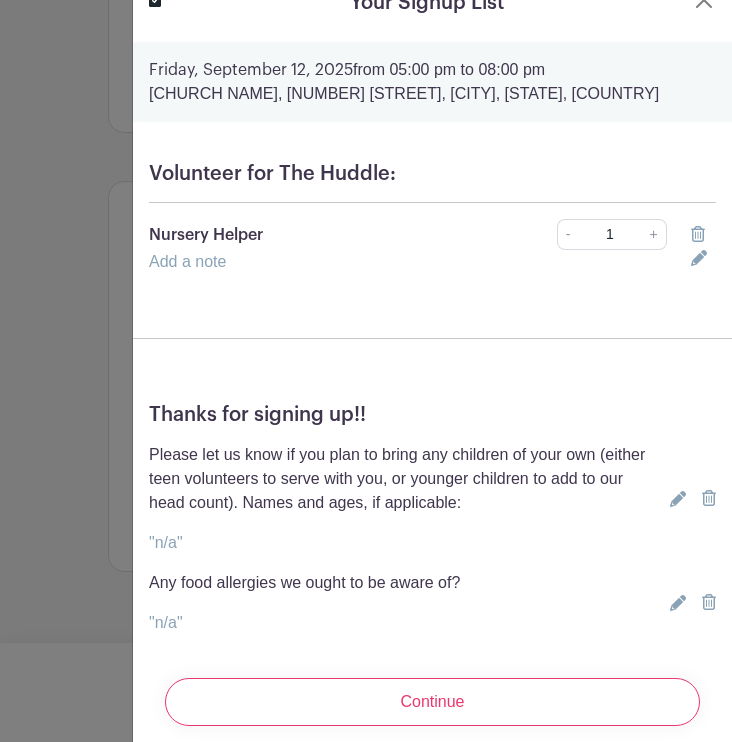 scroll, scrollTop: 0, scrollLeft: 0, axis: both 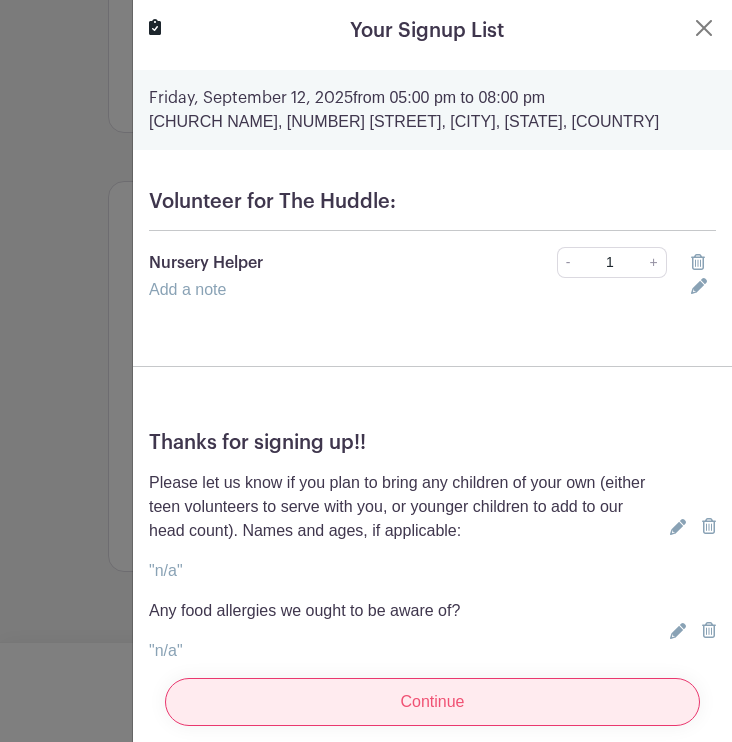 click on "Continue" at bounding box center [432, 702] 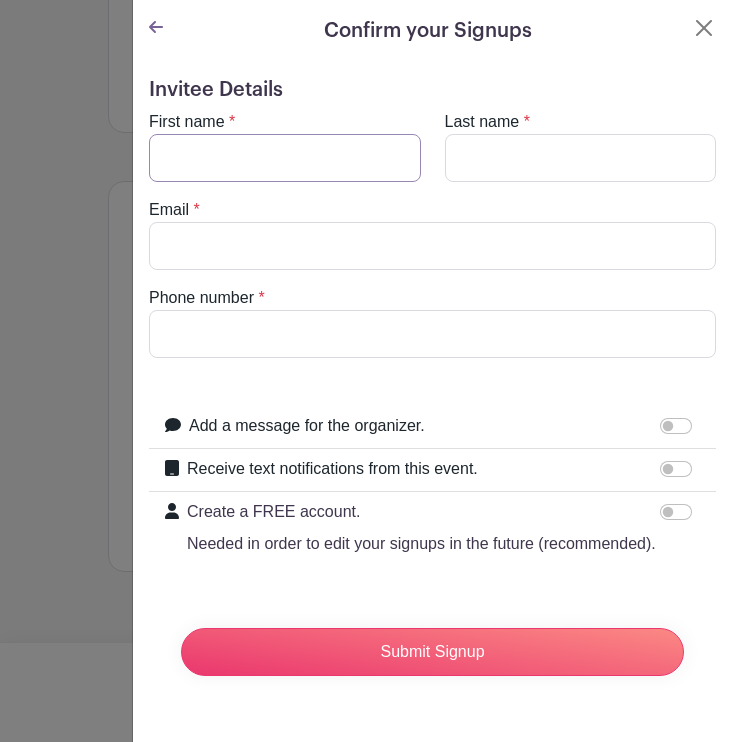 click on "First name" at bounding box center (285, 158) 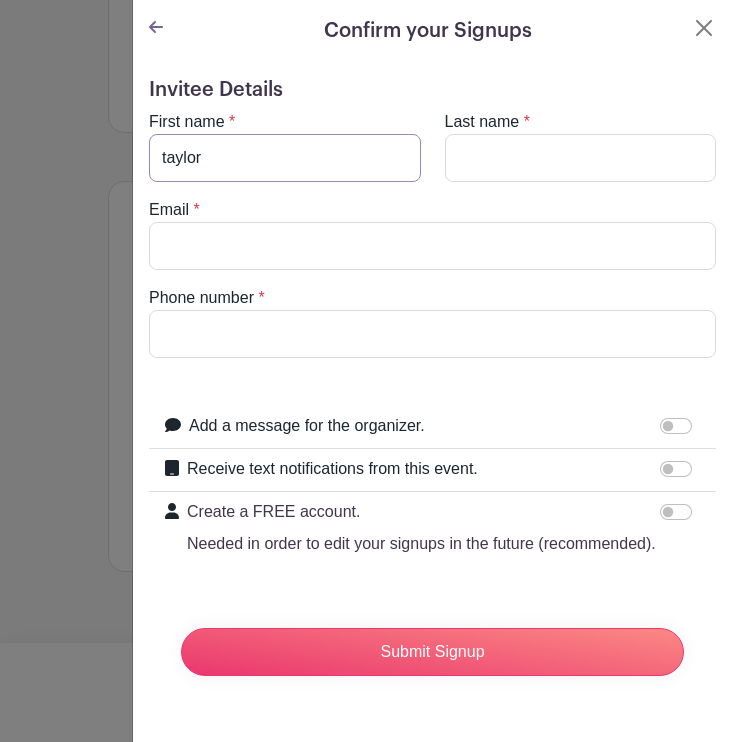 type on "taylor" 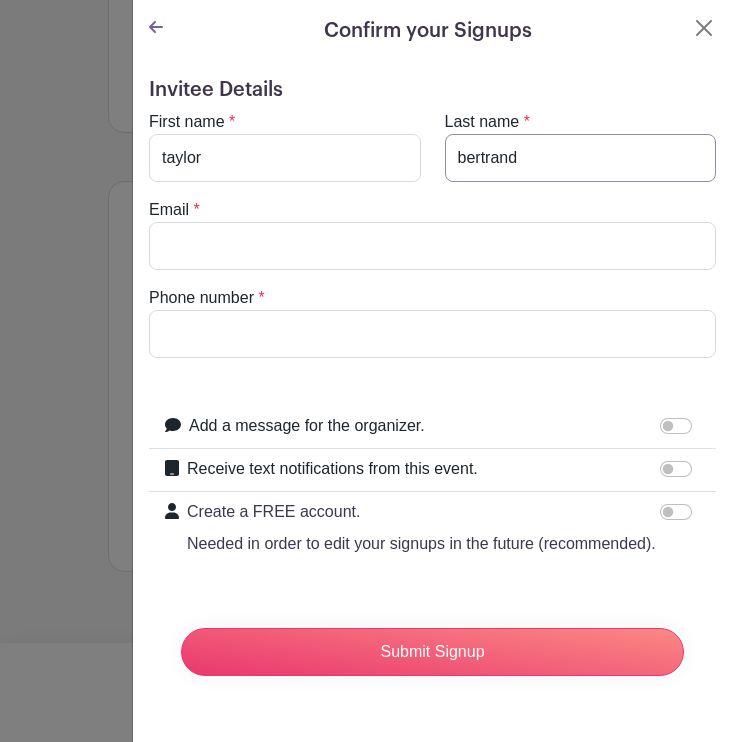 type on "bertrand" 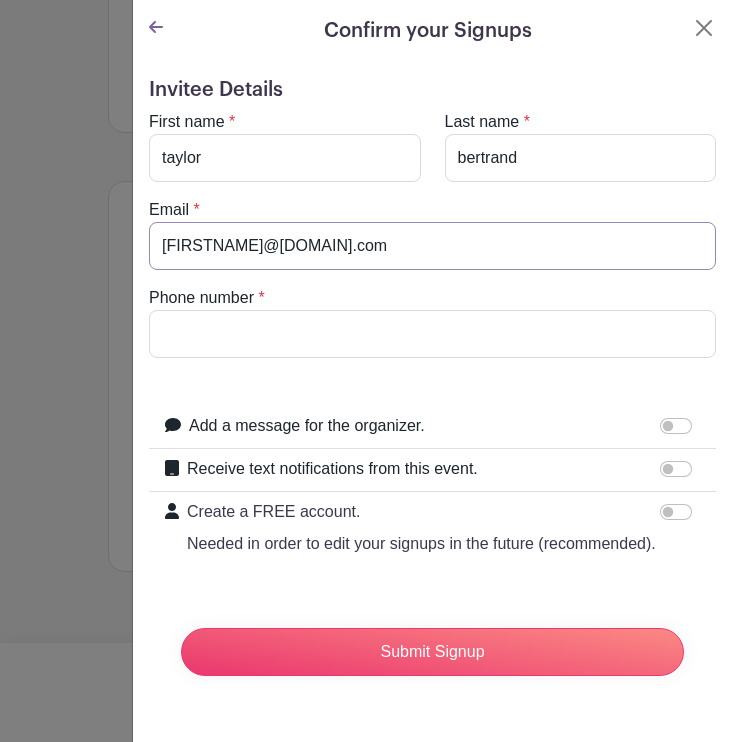 type on "[FIRSTNAME]@[DOMAIN].com" 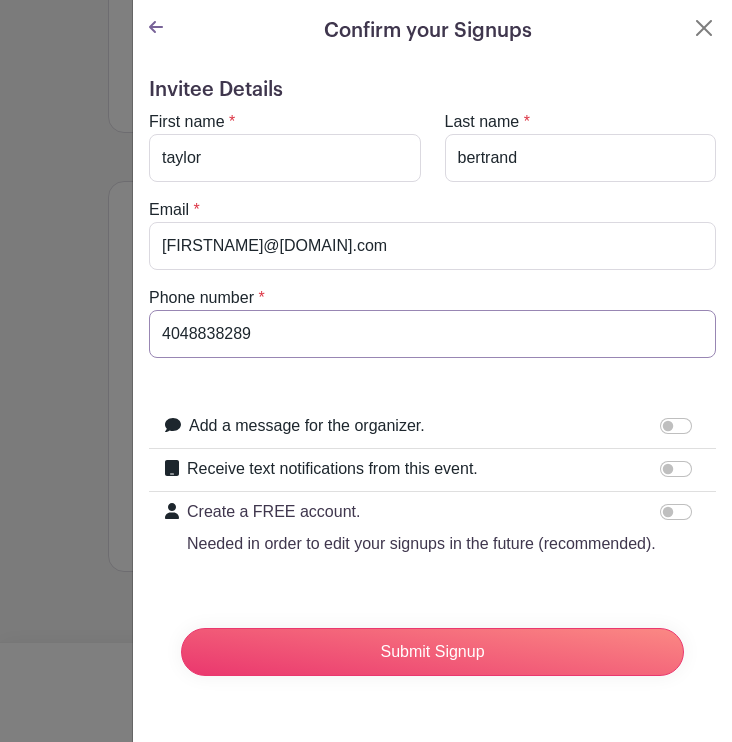 type on "4048838289" 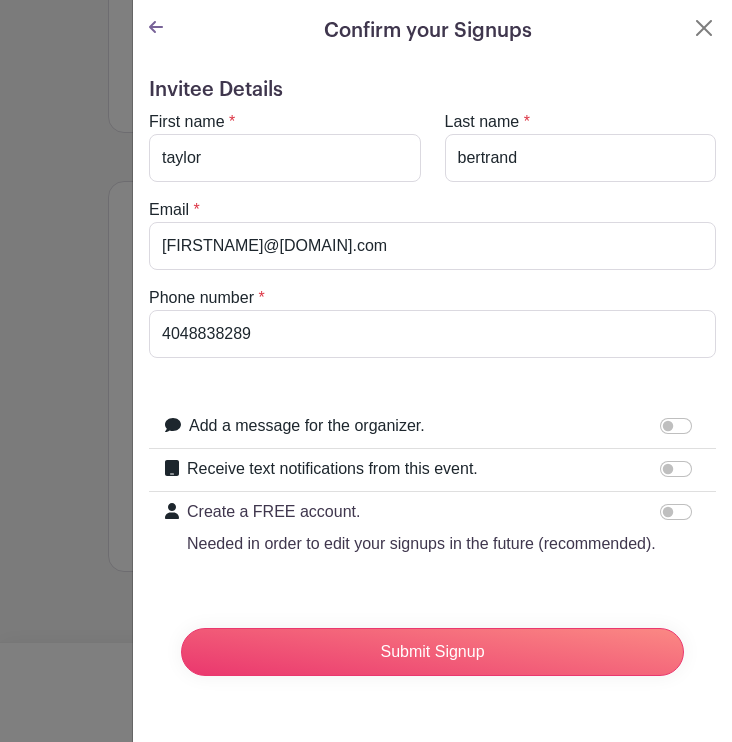 click on "Invitee Details
First name   *
[FIRST]
Last name   *
[LAST]
Email   *
[FIRSTNAME]@[DOMAIN].com
Phone number   *
[PHONE]
Add a message for the organizer.
Your message
+1" at bounding box center (432, 385) 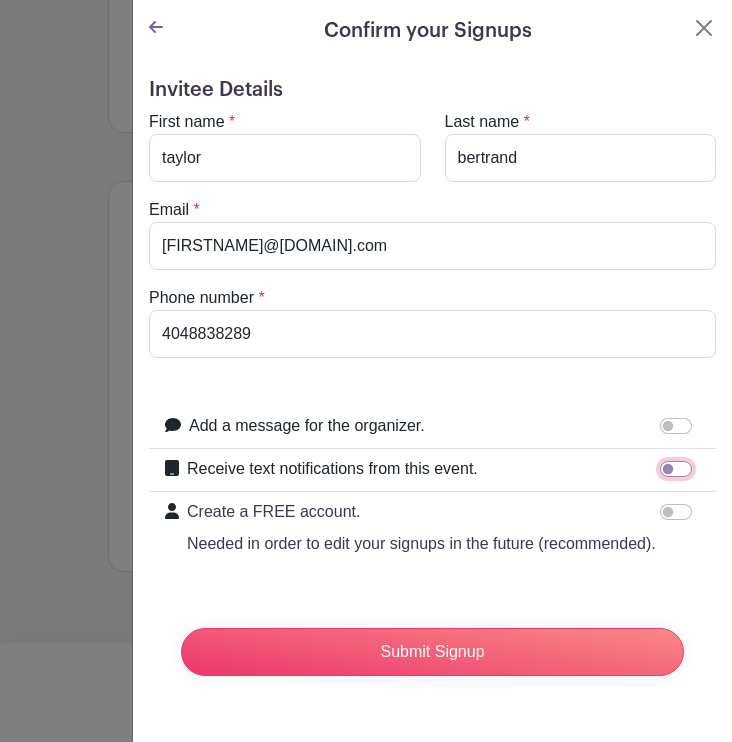 click on "Receive text notifications from this event." at bounding box center (676, 469) 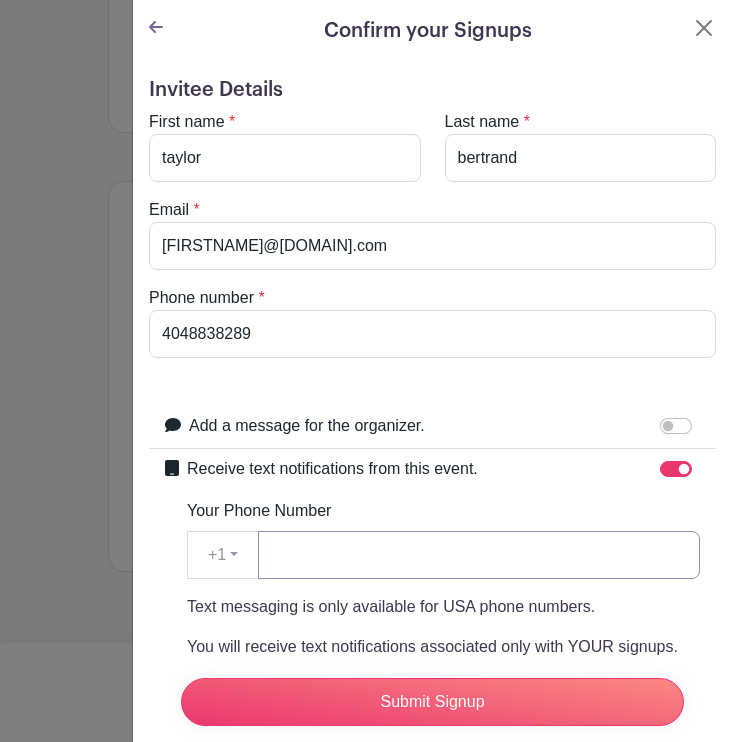 click on "Your Phone Number" at bounding box center (479, 555) 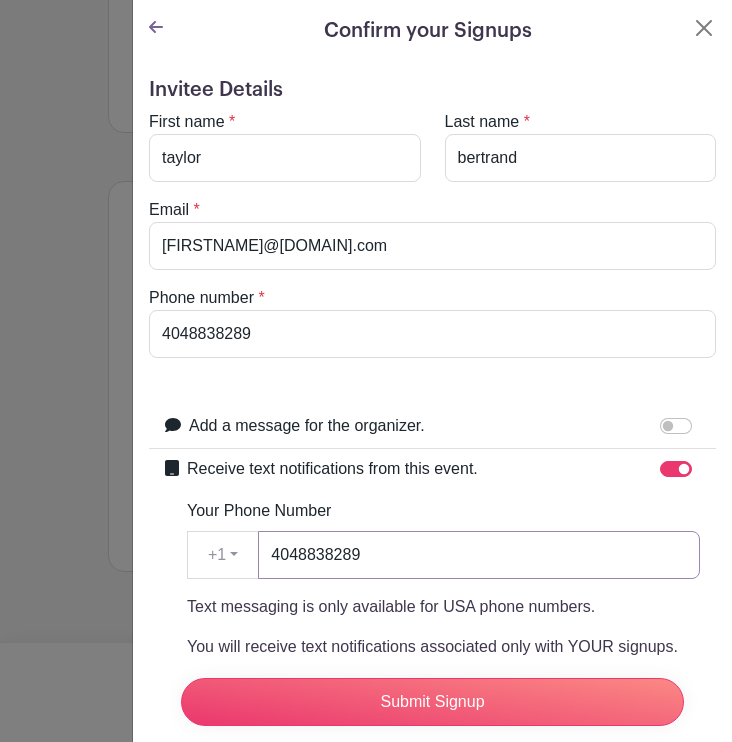 type on "4048838289" 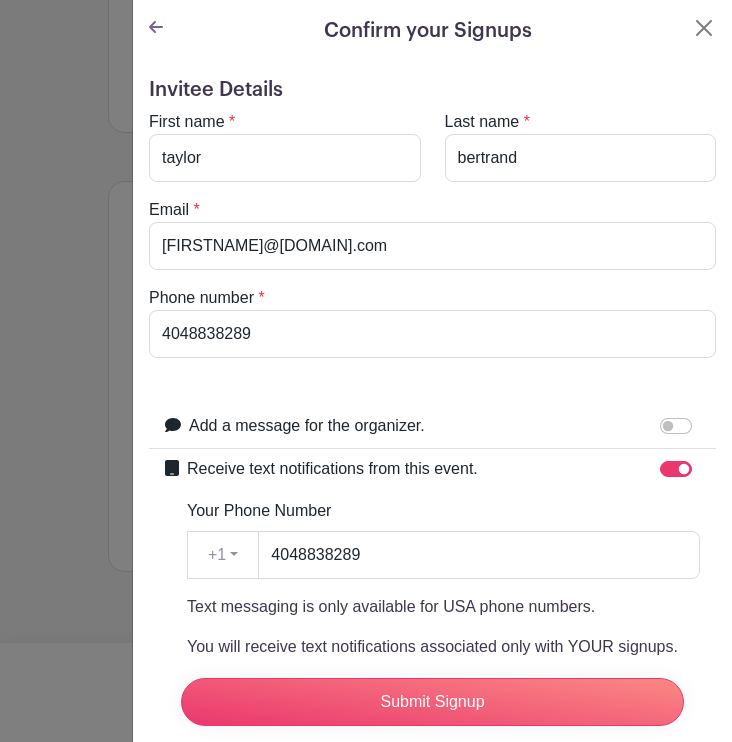 click on "Text messaging is only available for USA phone numbers.
You will receive text notifications associated only with YOUR signups.
You may not enter other people's phone numbers.
By entering your mobile phone number, you agree to receive recurring automated reminder messages
and/or text messages from this event organizer via PlanHero at the phone number provided. Consent
is not a condition of purchase or of completing your signup. Reply STOP to unsubscribe.
Reply HELP for help. Message frequency varies. Msg & data rates may apply. View our
Privacy Policy  and
Terms of Use ." at bounding box center [443, 719] 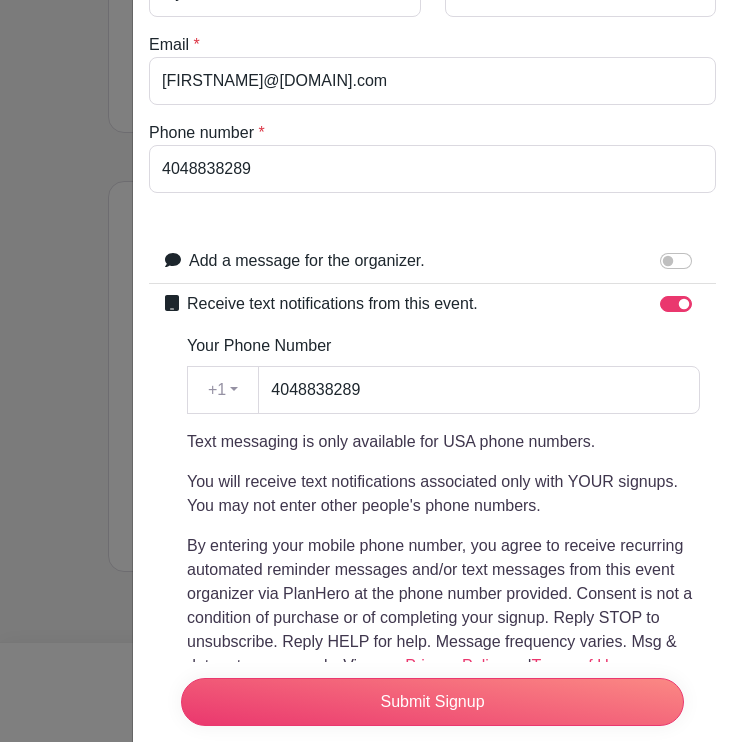 scroll, scrollTop: 358, scrollLeft: 0, axis: vertical 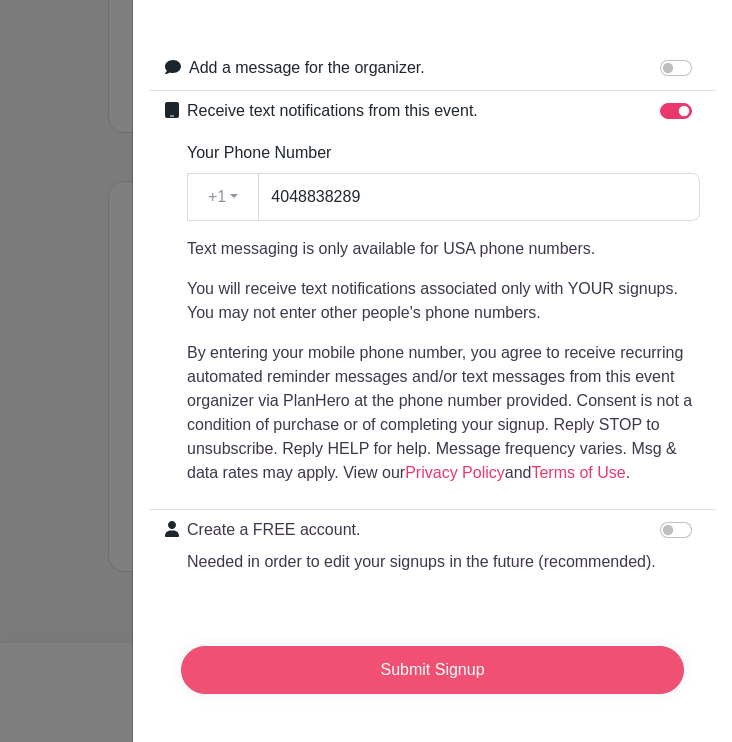 click on "Submit Signup" at bounding box center (432, 670) 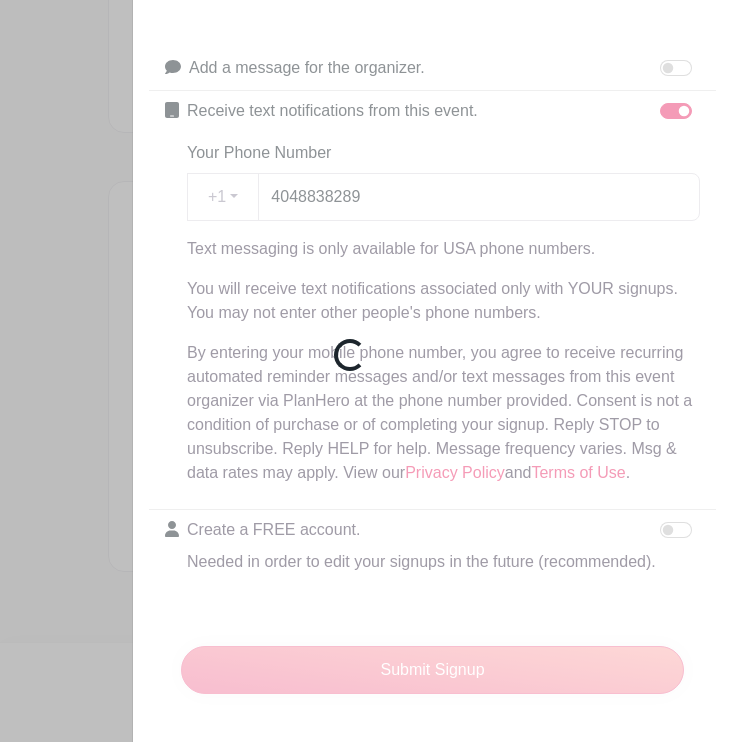 scroll, scrollTop: 3178, scrollLeft: 0, axis: vertical 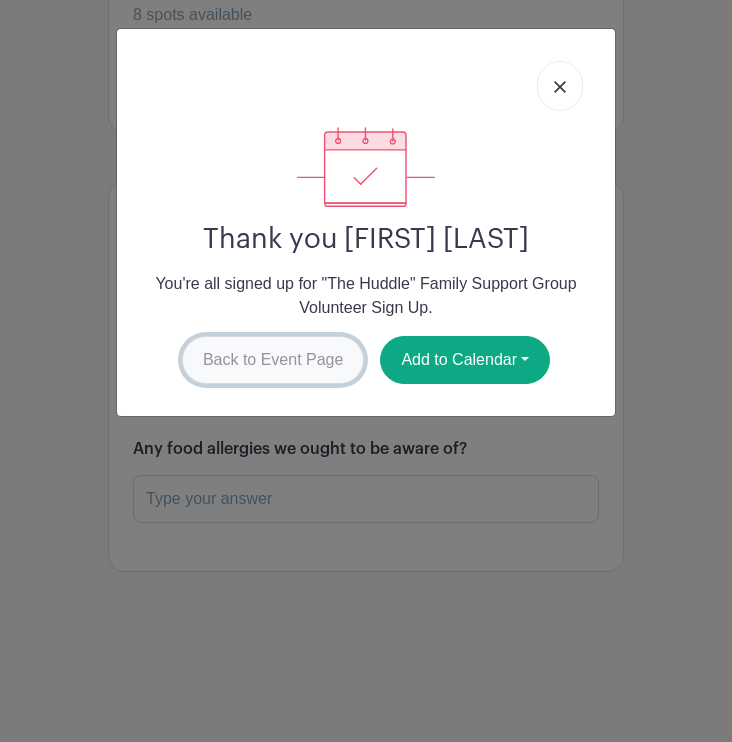 click on "Back to Event Page" at bounding box center (273, 360) 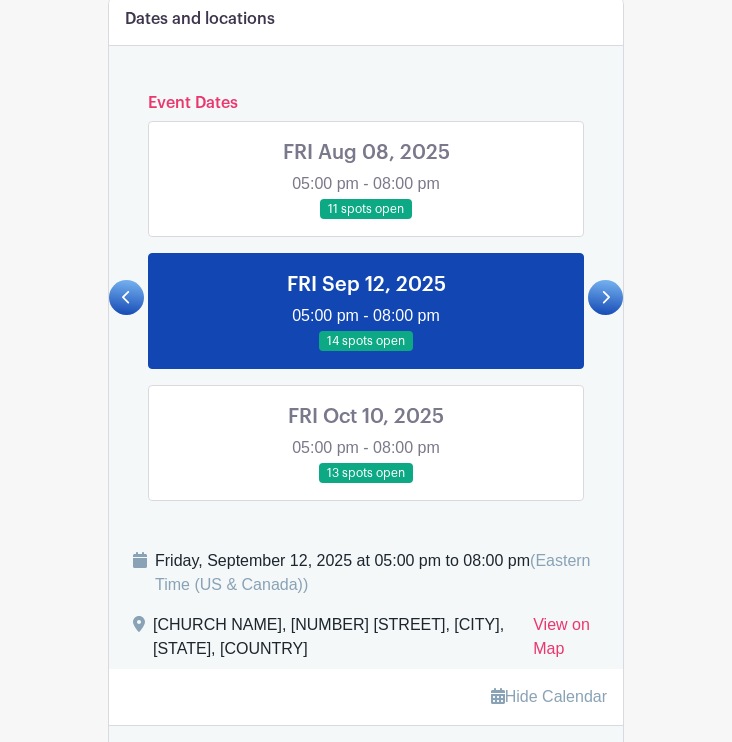 scroll, scrollTop: 1662, scrollLeft: 0, axis: vertical 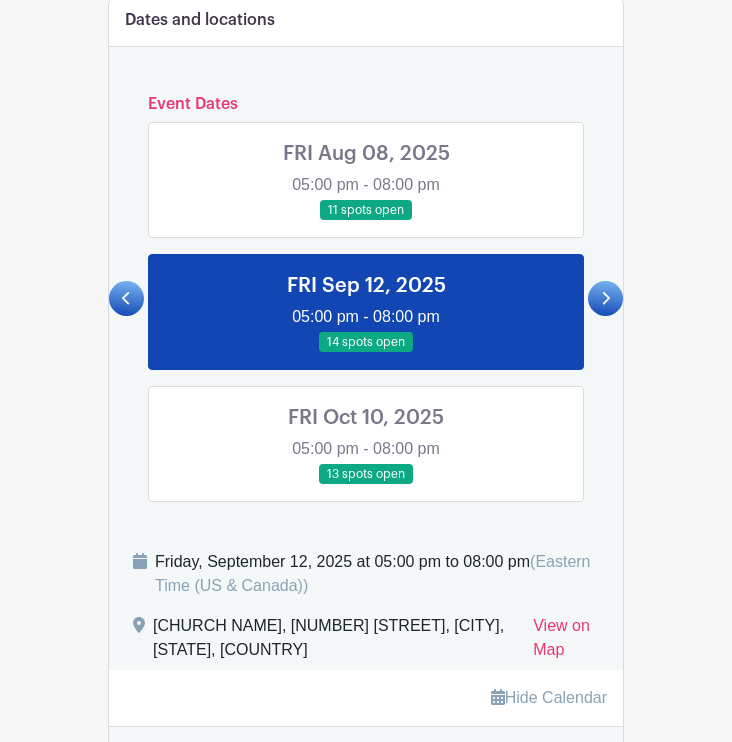 click at bounding box center [605, 298] 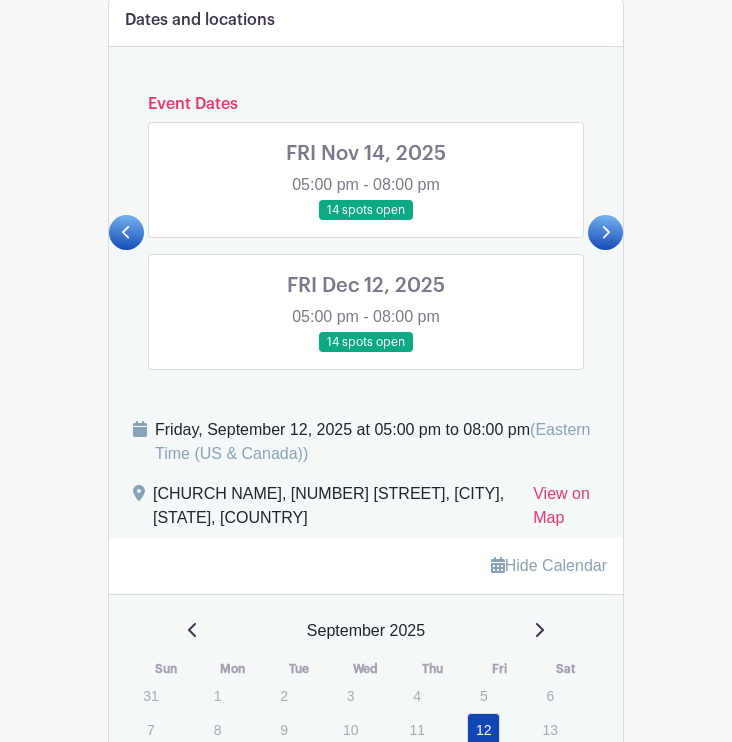 click at bounding box center [126, 232] 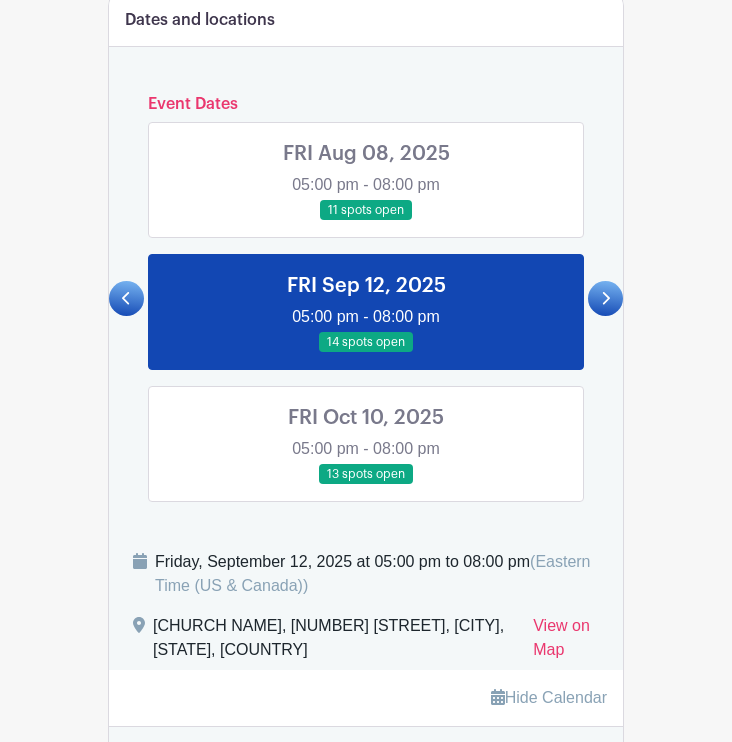 click at bounding box center [366, 485] 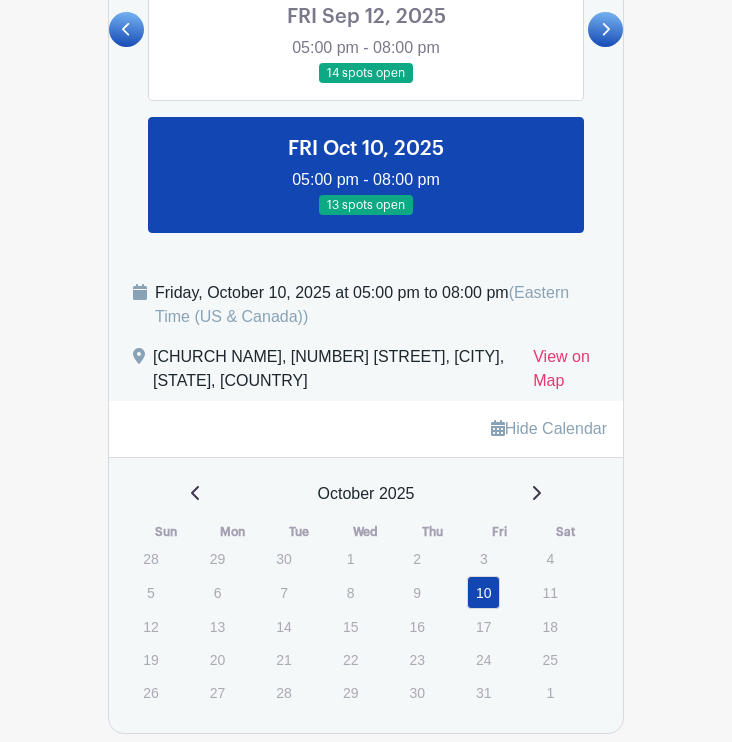 scroll, scrollTop: 1922, scrollLeft: 0, axis: vertical 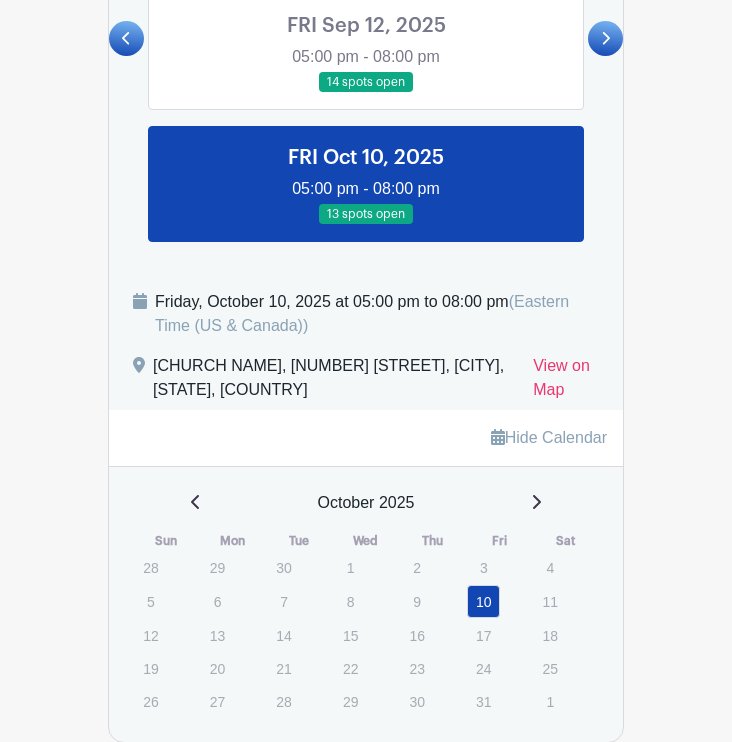 click at bounding box center (605, 38) 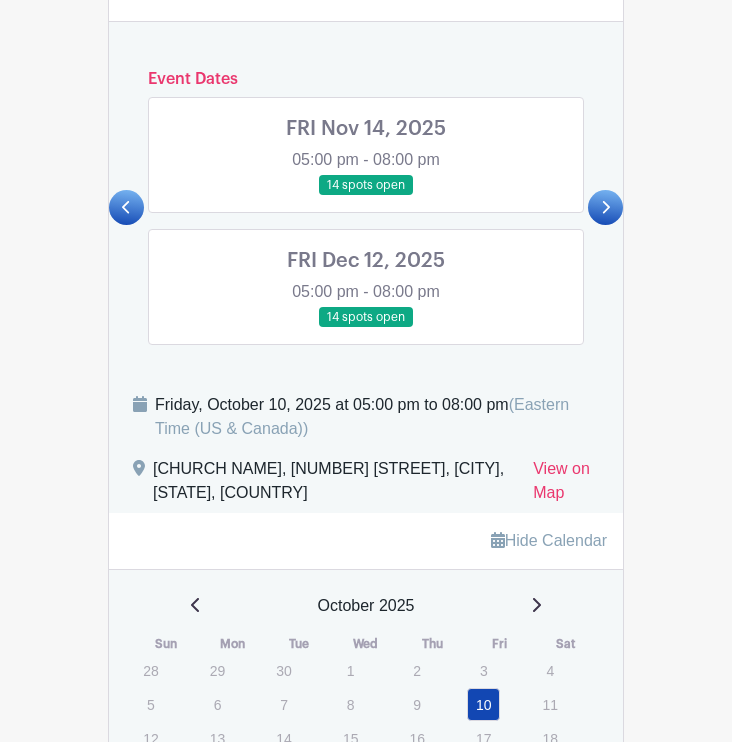 scroll, scrollTop: 1684, scrollLeft: 0, axis: vertical 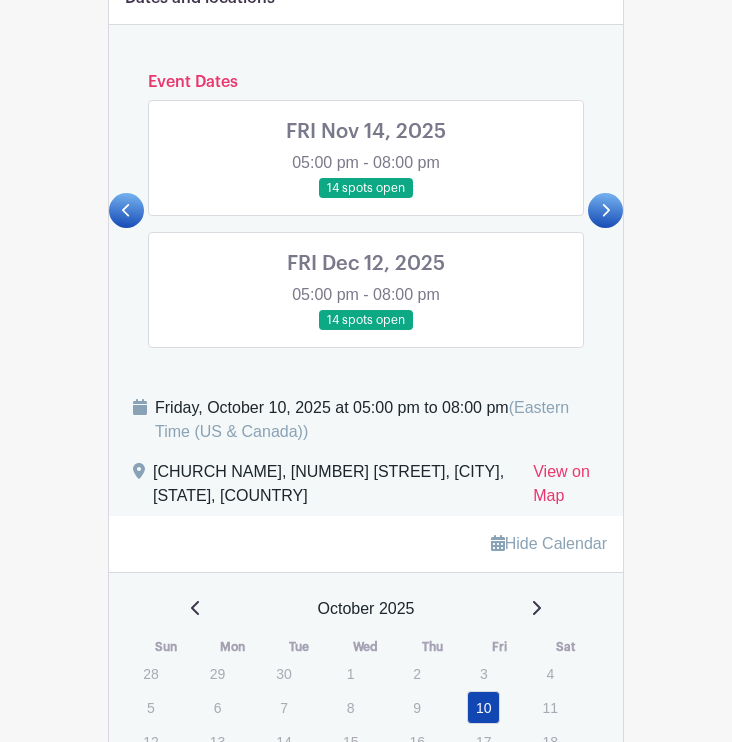 click at bounding box center [366, 199] 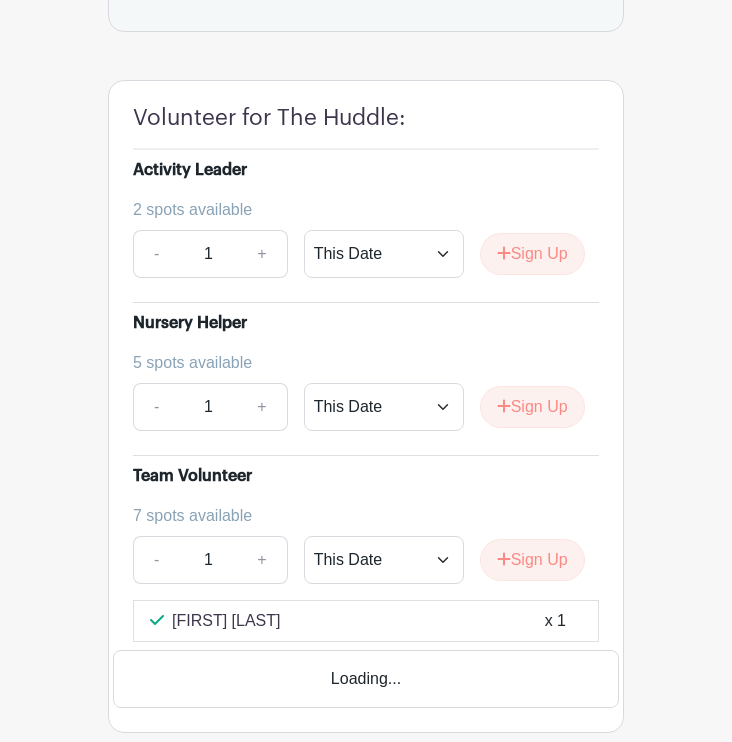 scroll, scrollTop: 2559, scrollLeft: 0, axis: vertical 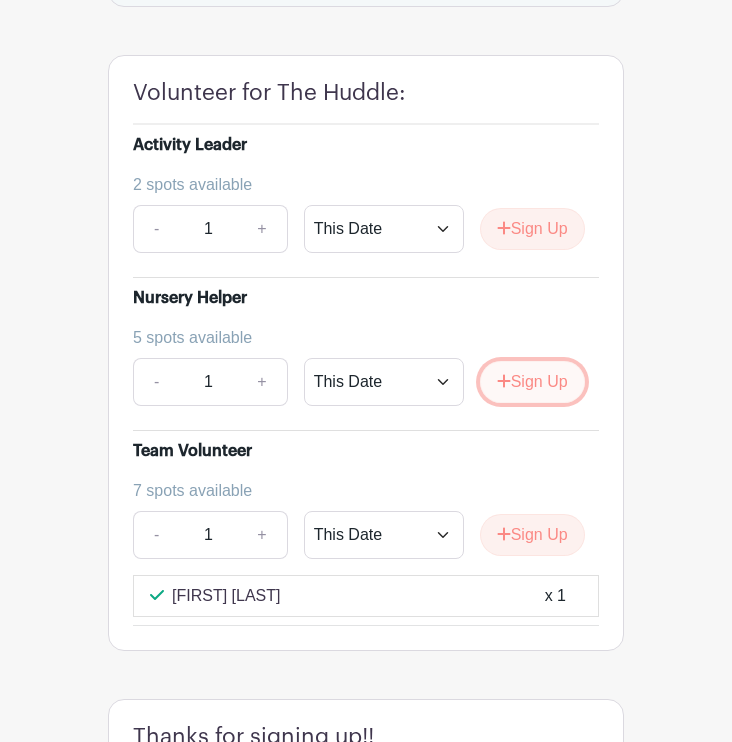 click on "Sign Up" at bounding box center (532, 382) 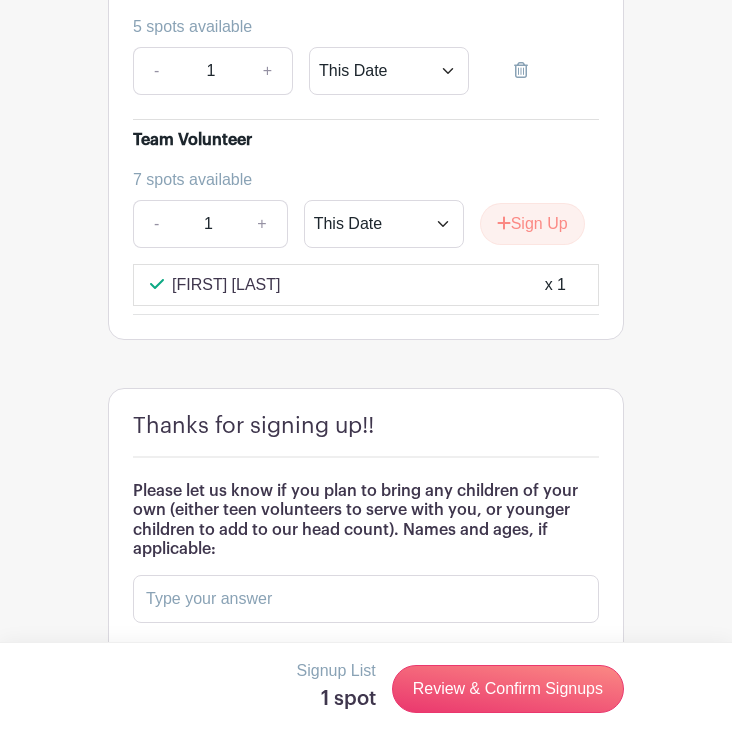scroll, scrollTop: 3079, scrollLeft: 0, axis: vertical 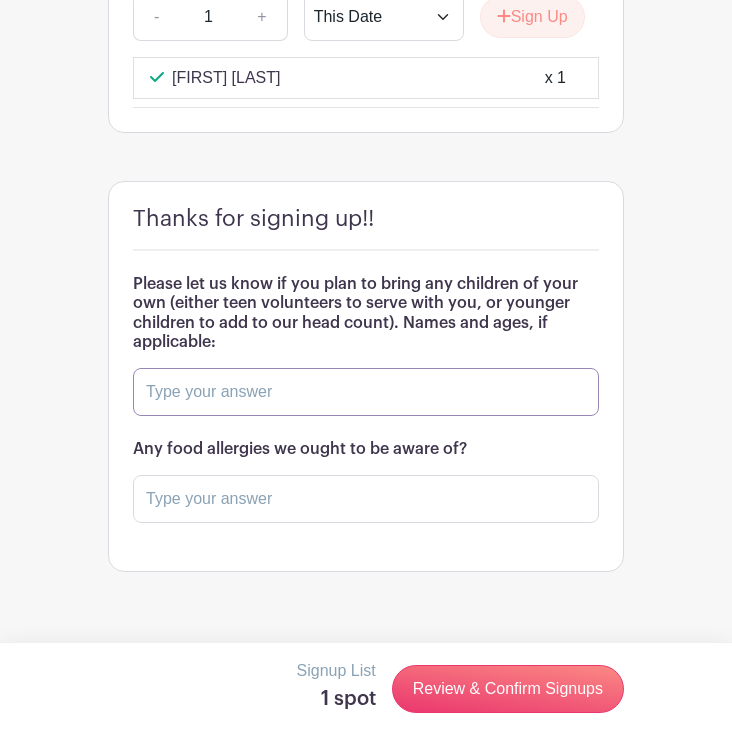 click at bounding box center [366, 392] 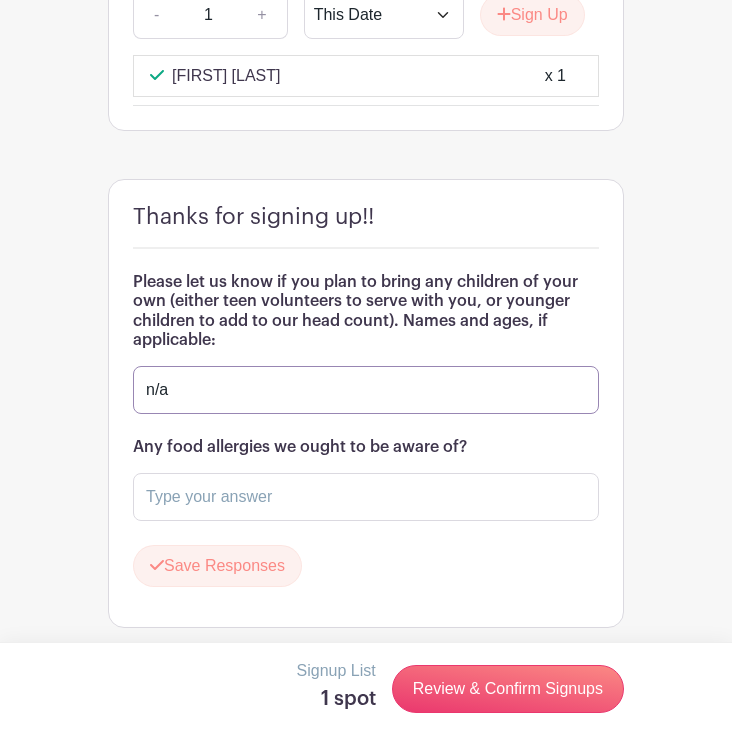 type on "n/a" 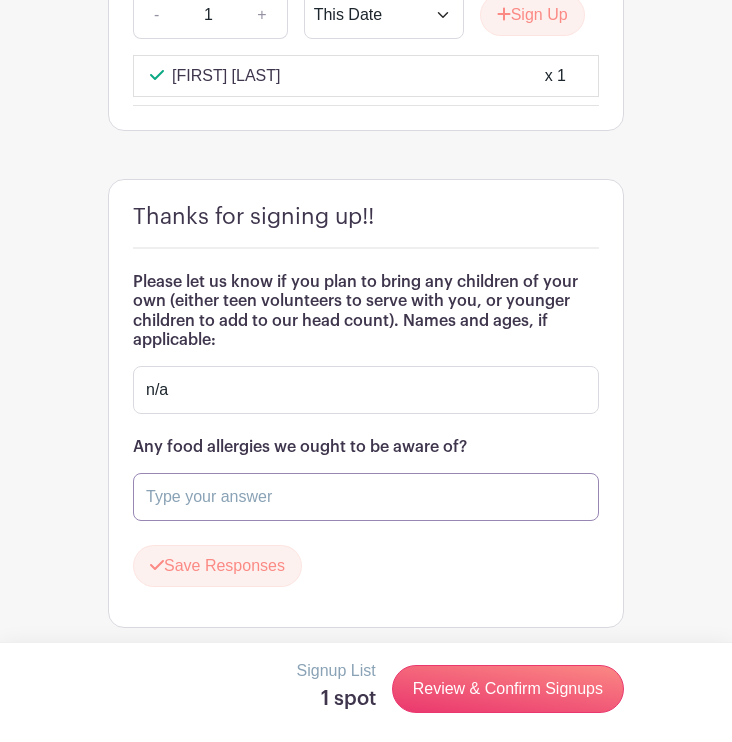click at bounding box center [366, 497] 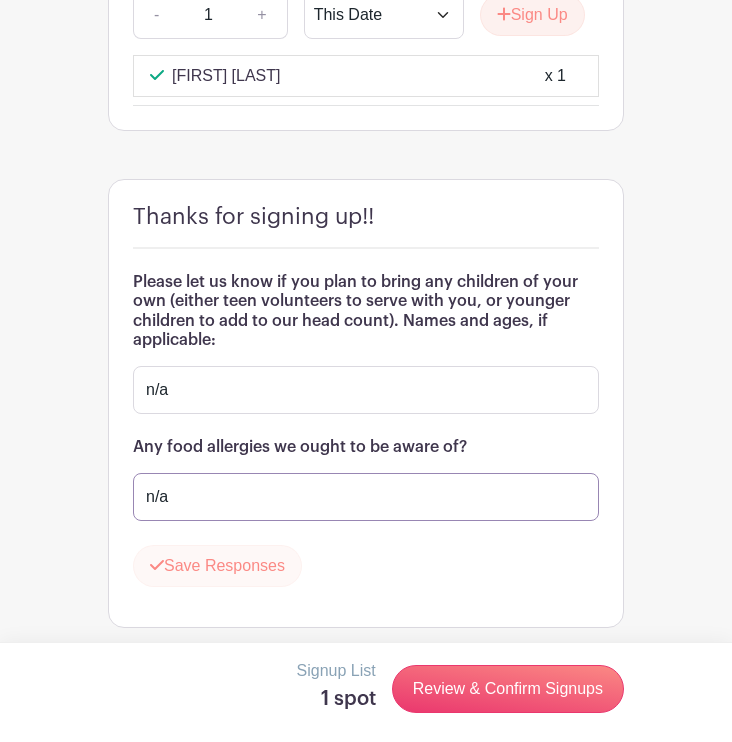 type on "n/a" 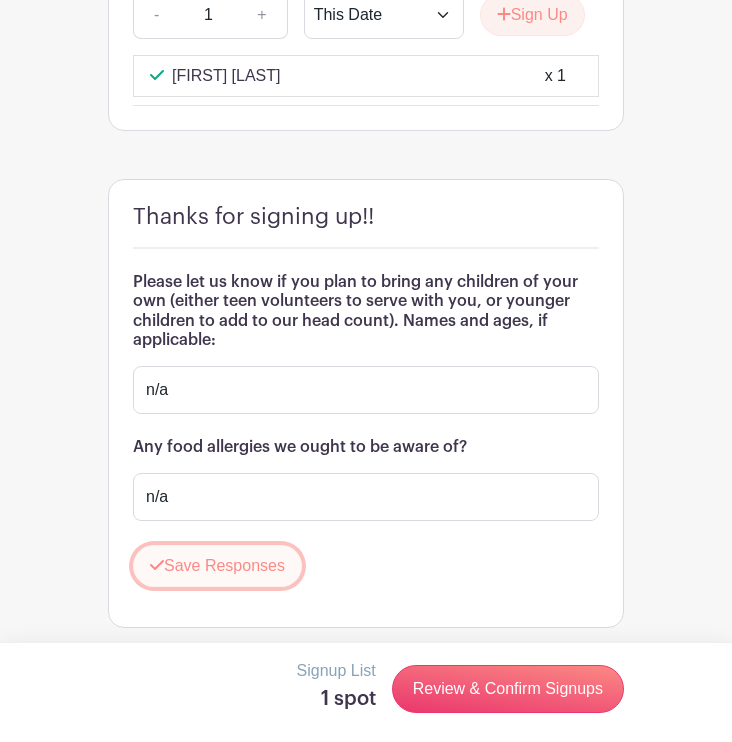 click on "Save Responses" at bounding box center [217, 566] 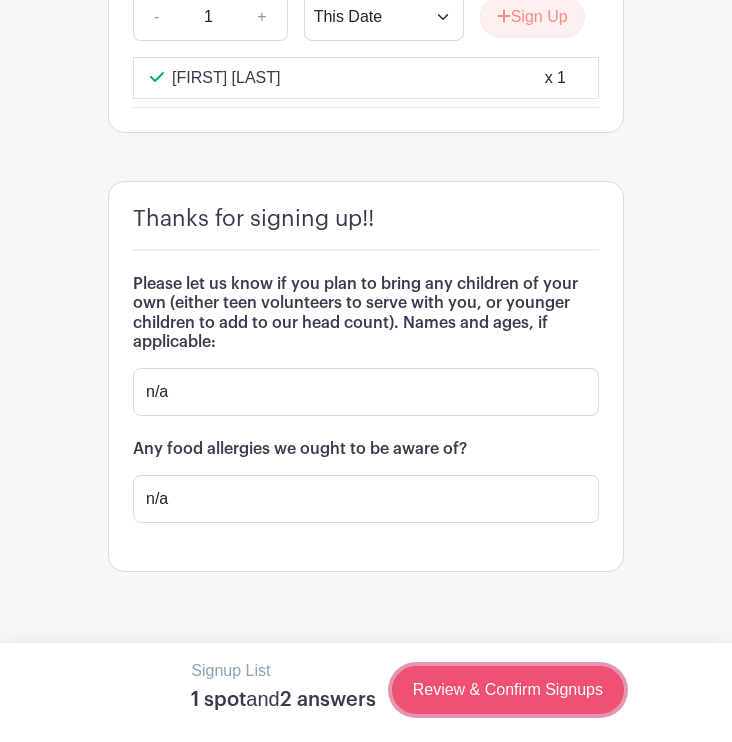 click on "Review & Confirm Signups" at bounding box center (508, 690) 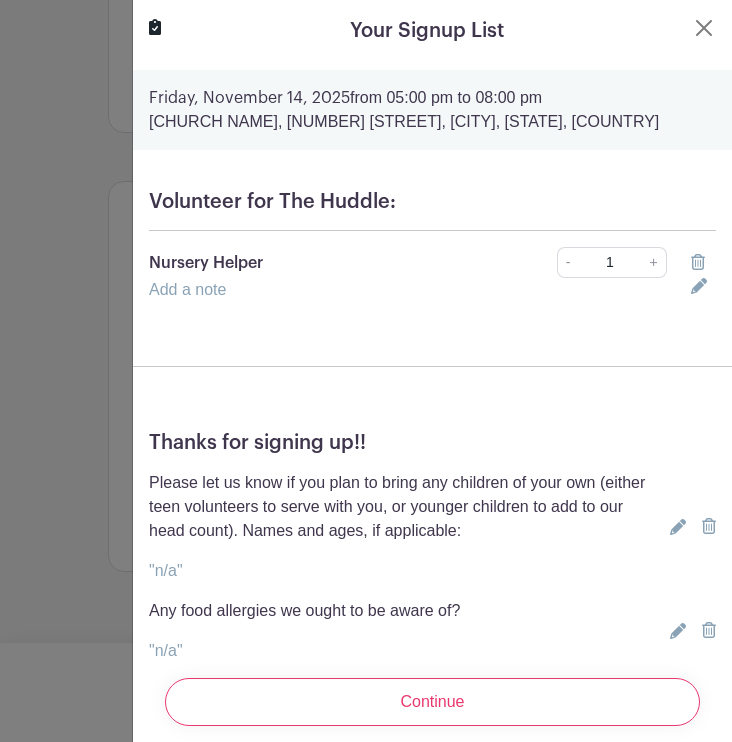 scroll, scrollTop: 65, scrollLeft: 0, axis: vertical 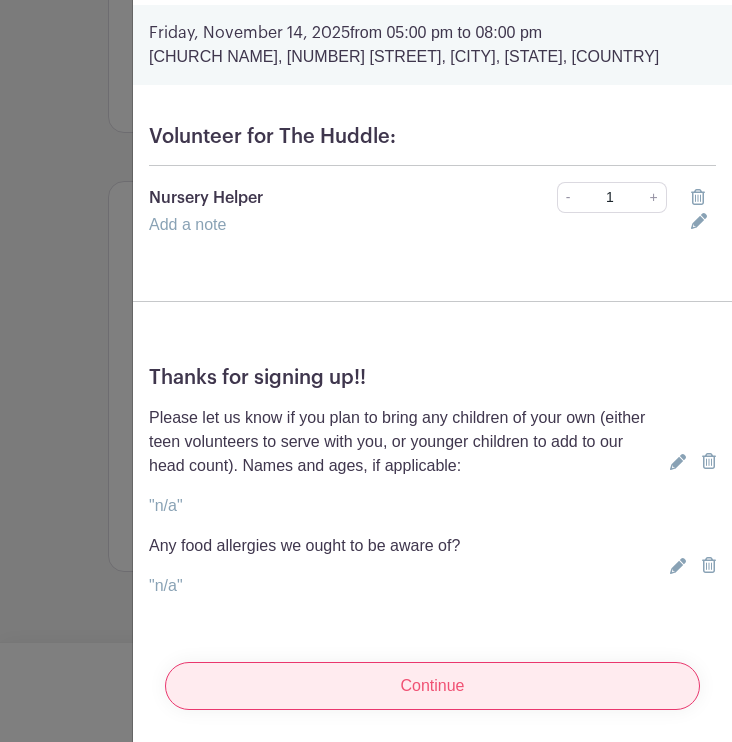 click on "Continue" at bounding box center (432, 686) 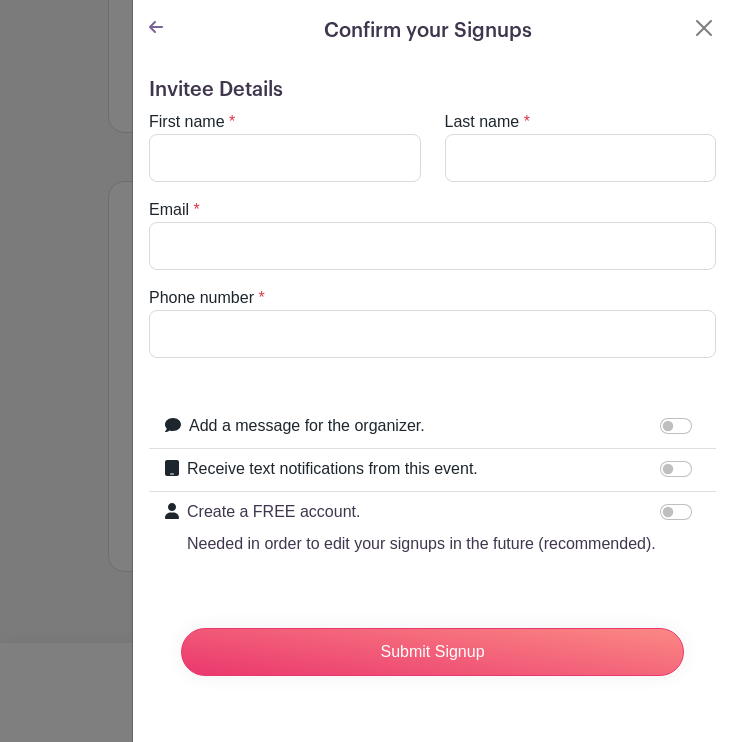 scroll, scrollTop: 0, scrollLeft: 0, axis: both 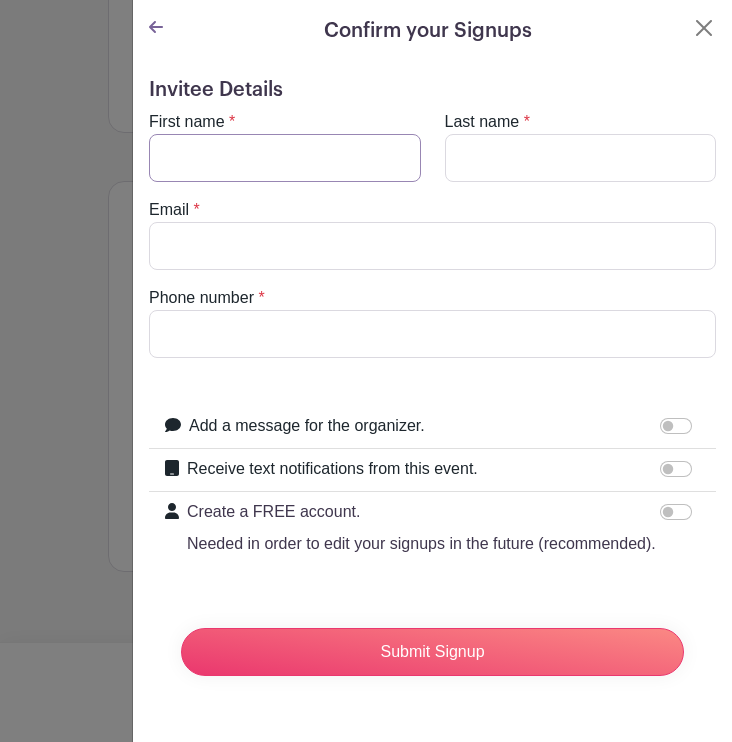 click on "First name" at bounding box center [285, 158] 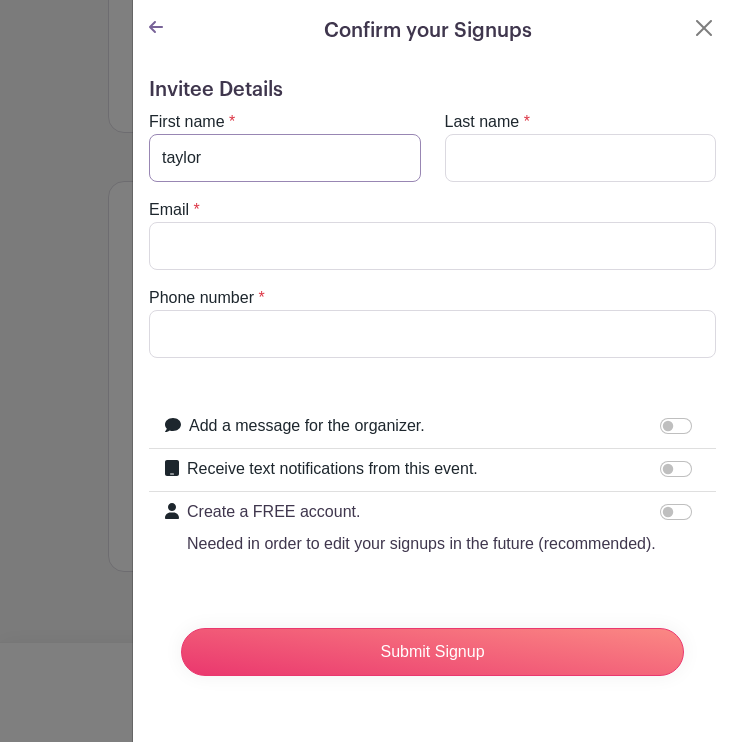 type on "taylor" 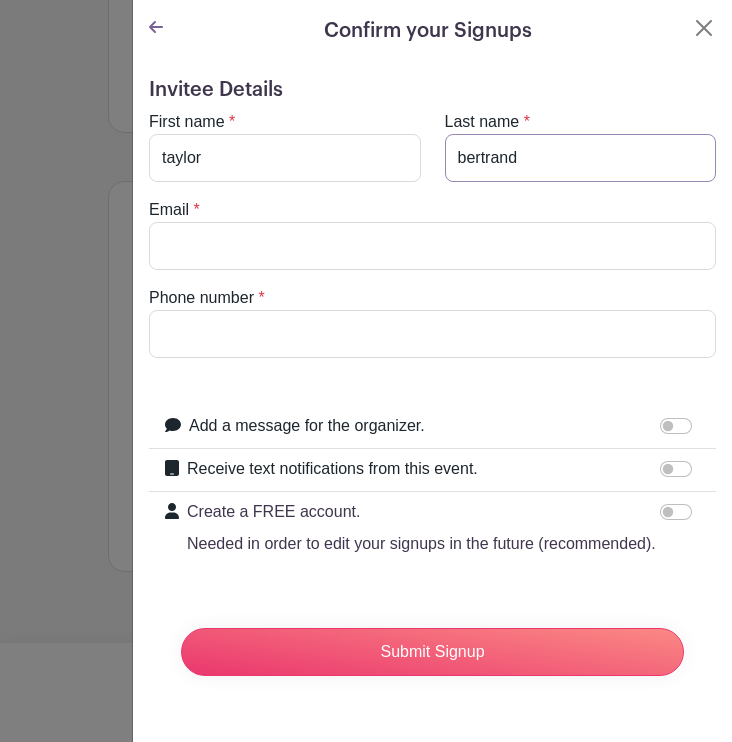 type on "bertrand" 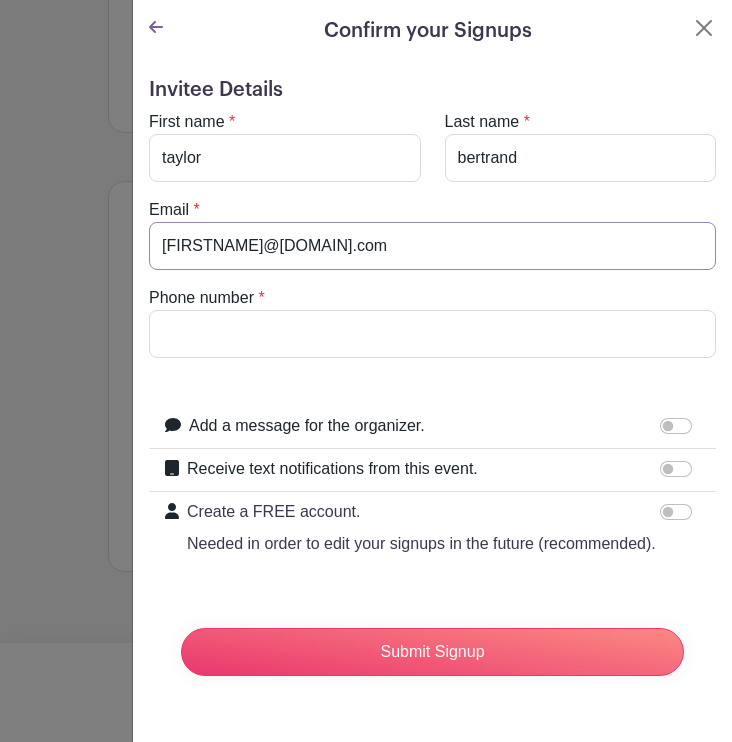 type on "[FIRSTNAME]@[DOMAIN].com" 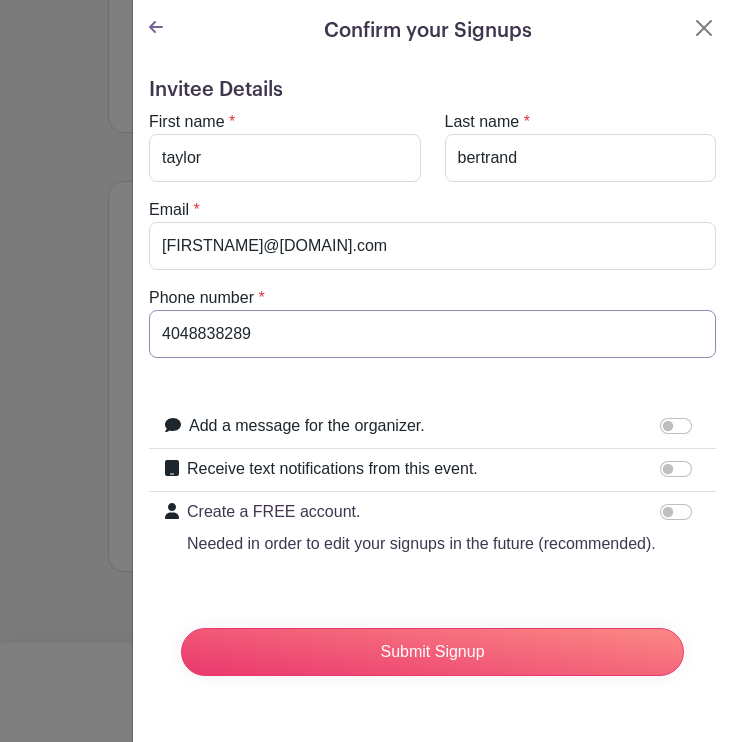 type on "4048838289" 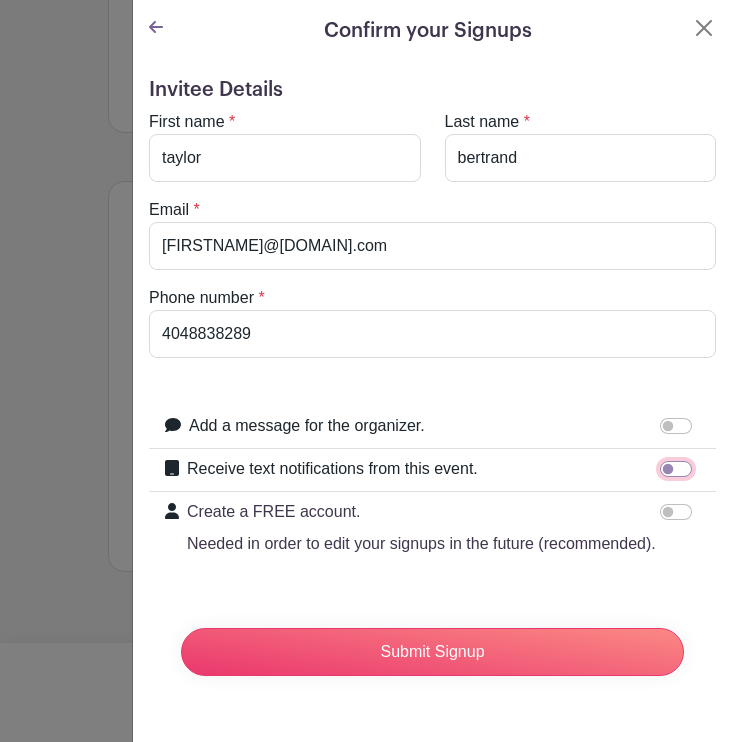 click on "Receive text notifications from this event." at bounding box center (676, 469) 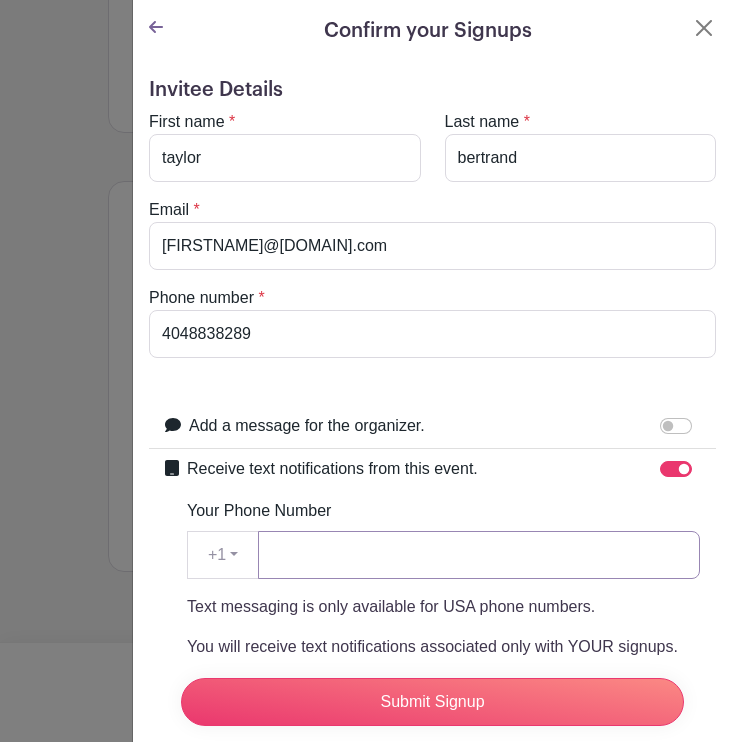 click on "Your Phone Number" at bounding box center [479, 555] 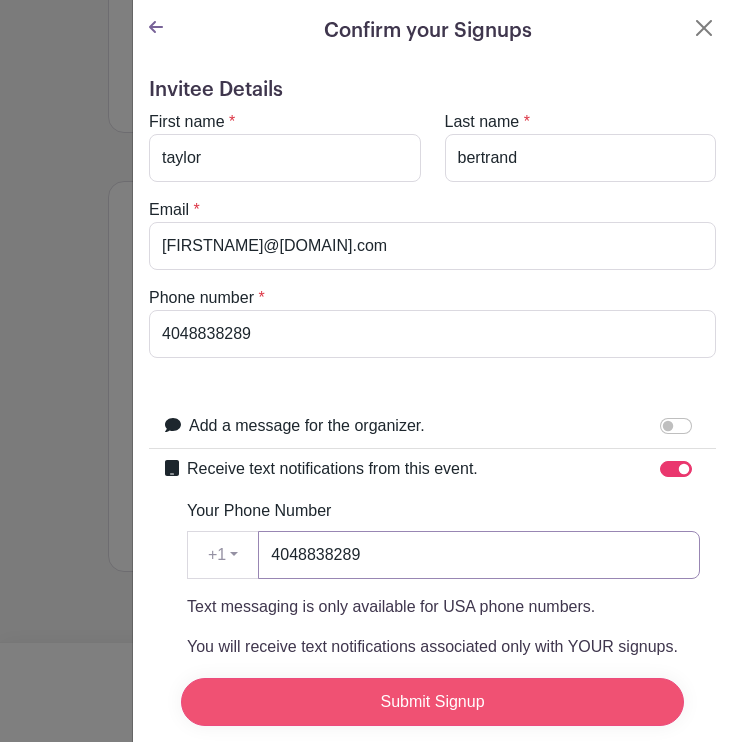type on "4048838289" 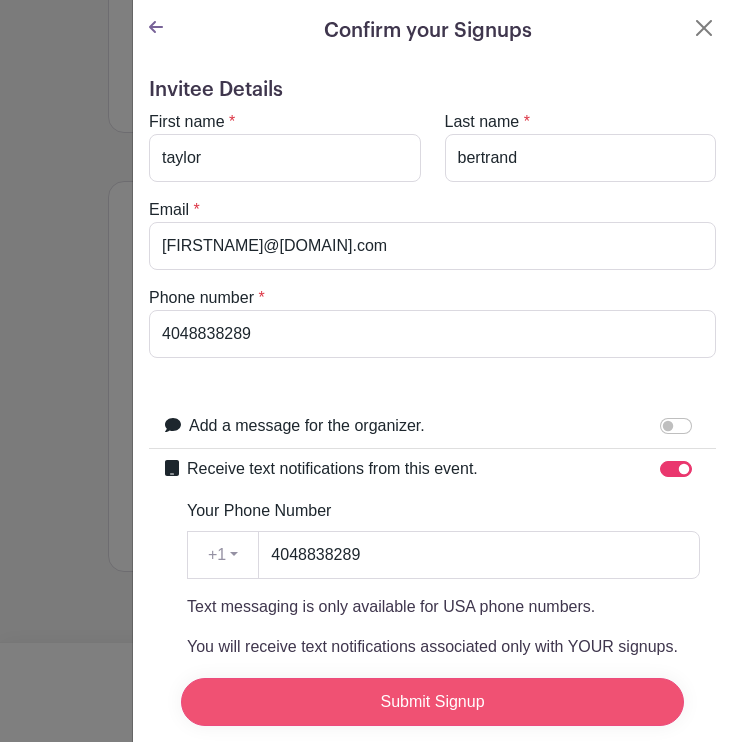 click on "Submit Signup" at bounding box center (432, 702) 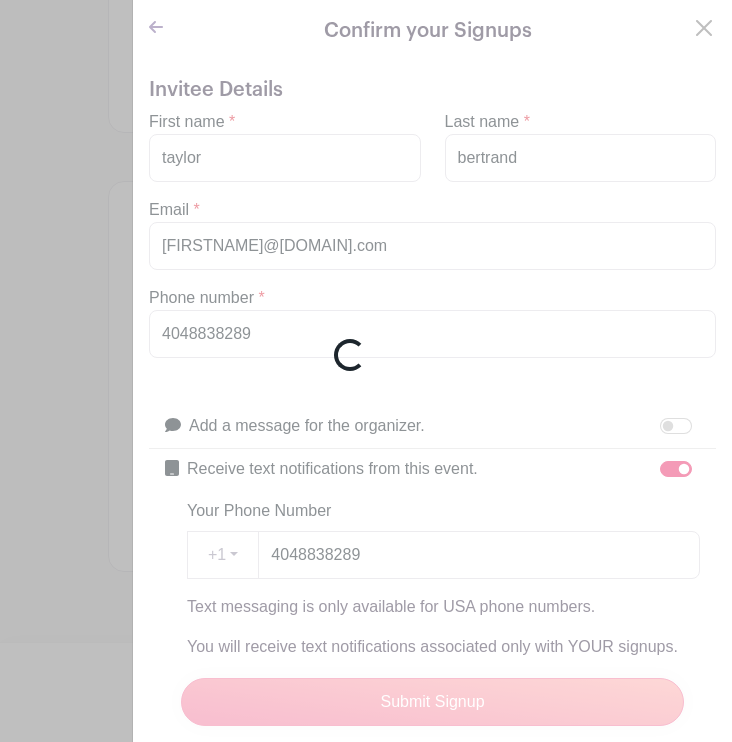scroll, scrollTop: 3121, scrollLeft: 0, axis: vertical 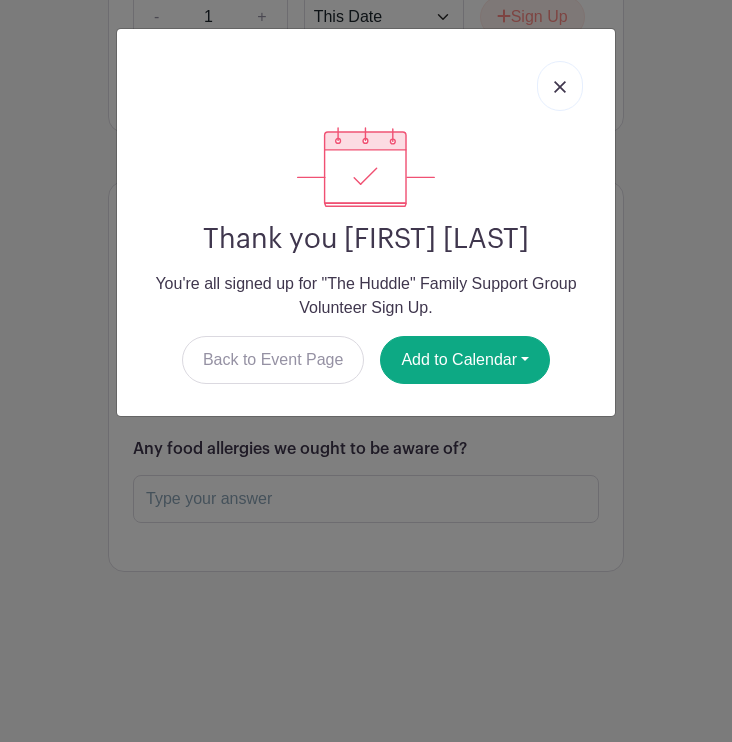 click at bounding box center [560, 87] 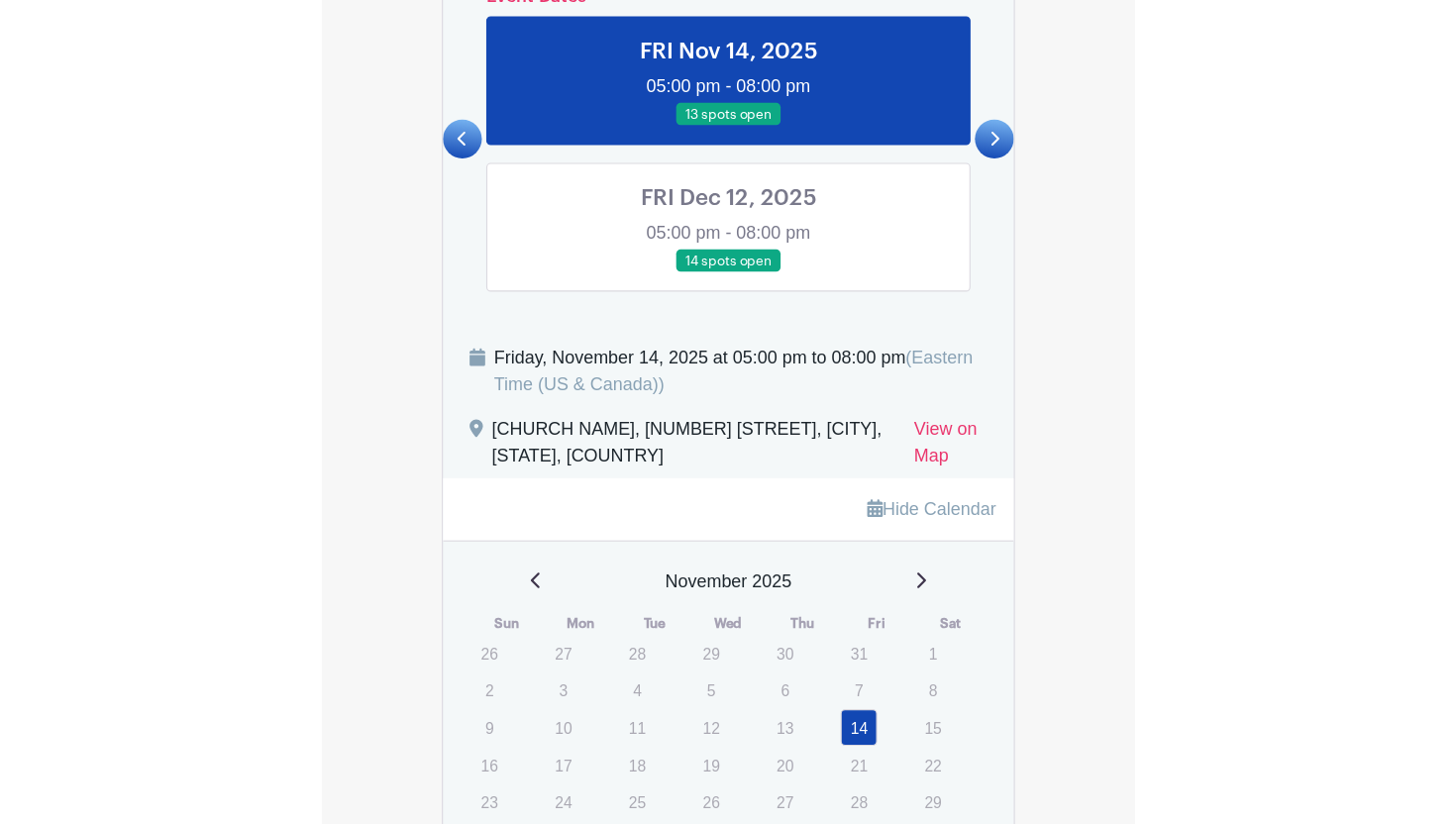 scroll, scrollTop: 1702, scrollLeft: 0, axis: vertical 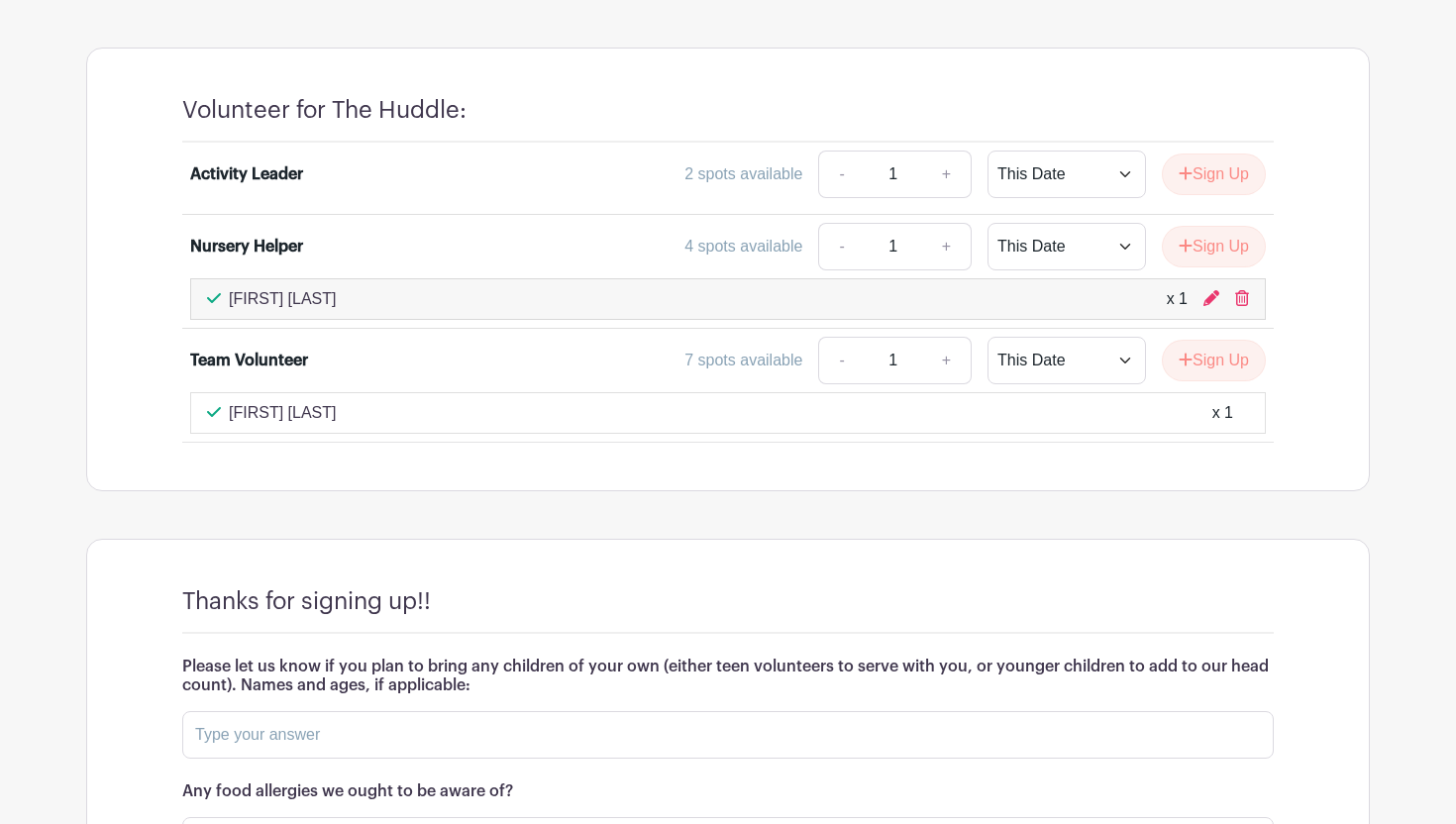 click on "Log In
Sign Up for Free
Adoption Helpers
"The Huddle" Family Support Group Volunteer Sign Up
Created by [FIRST] [LAST]
Contact
Thanks for joining the team!
Activity leads-  Nursery Helper-  This group will be with the babies and toddlers, with their own space and set up.  Team Volunteer-" at bounding box center (728, -321) 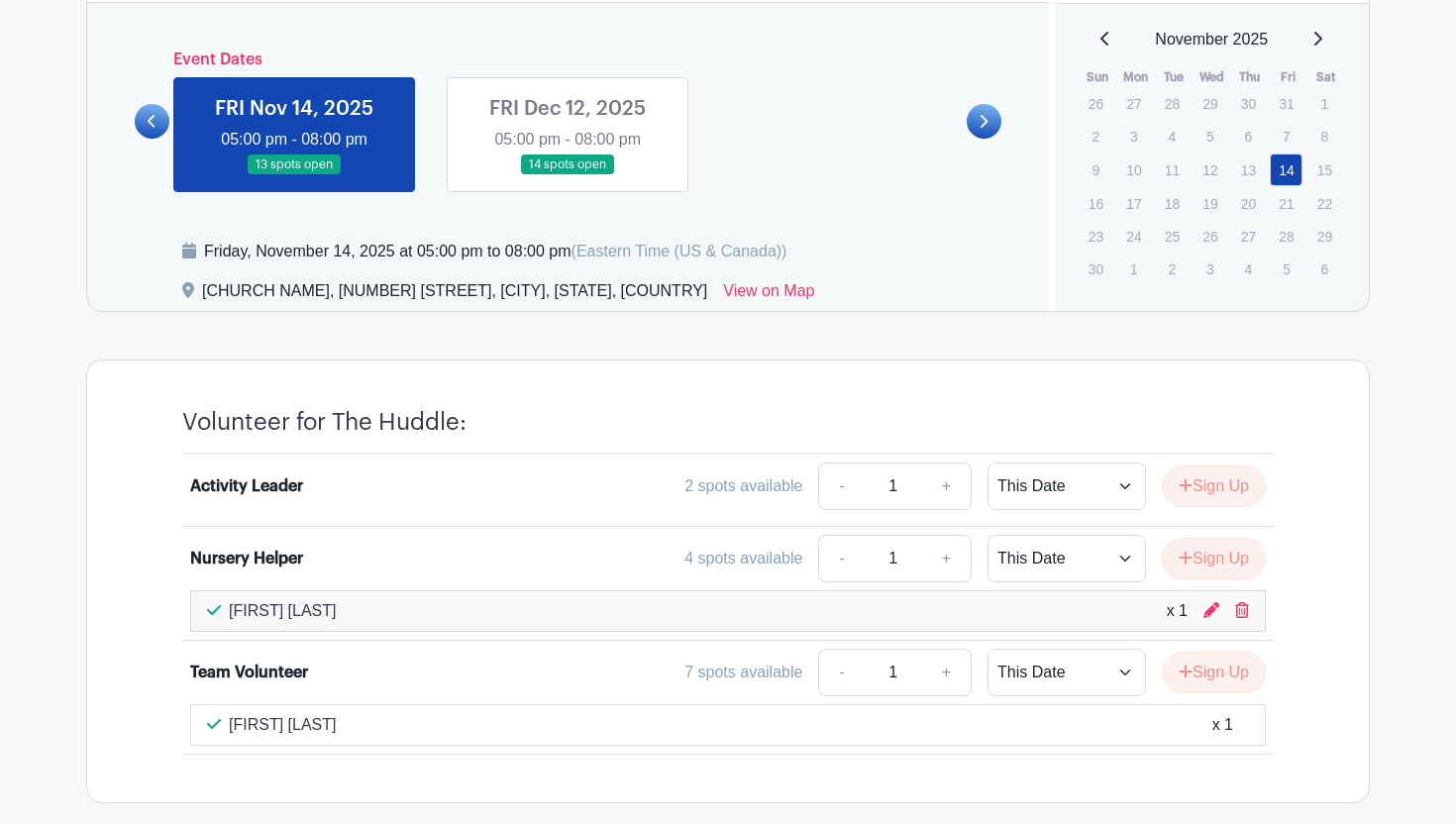 scroll, scrollTop: 530, scrollLeft: 0, axis: vertical 